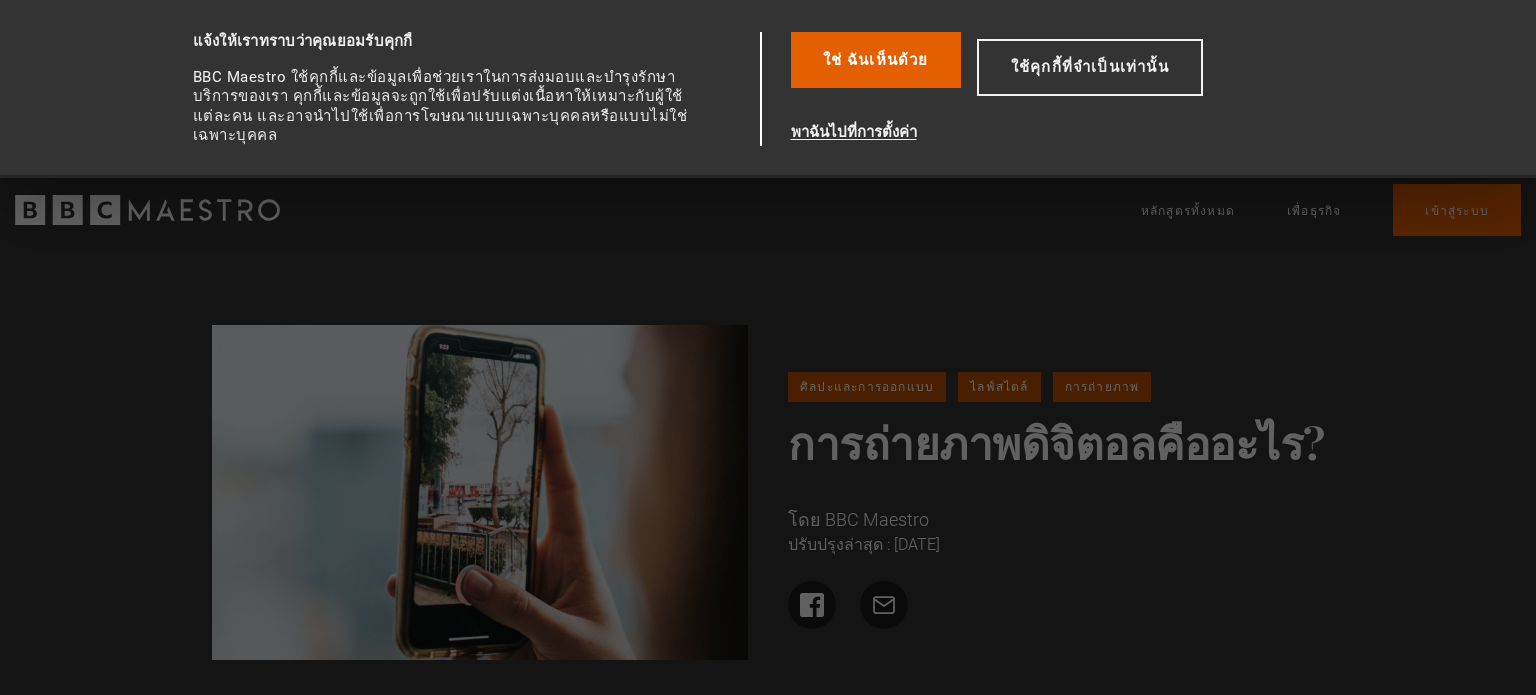 scroll, scrollTop: 0, scrollLeft: 0, axis: both 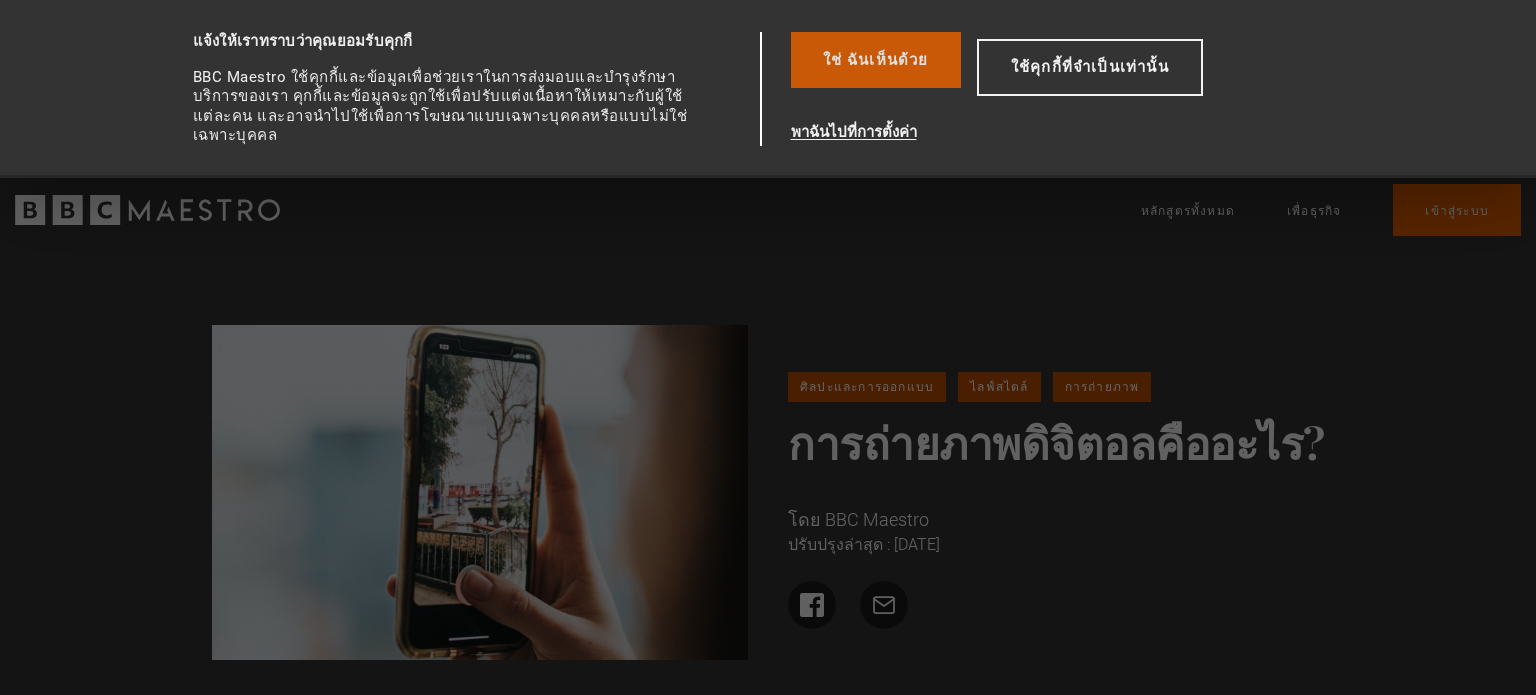 click on "ใช่ ฉันเห็นด้วย" at bounding box center [876, 60] 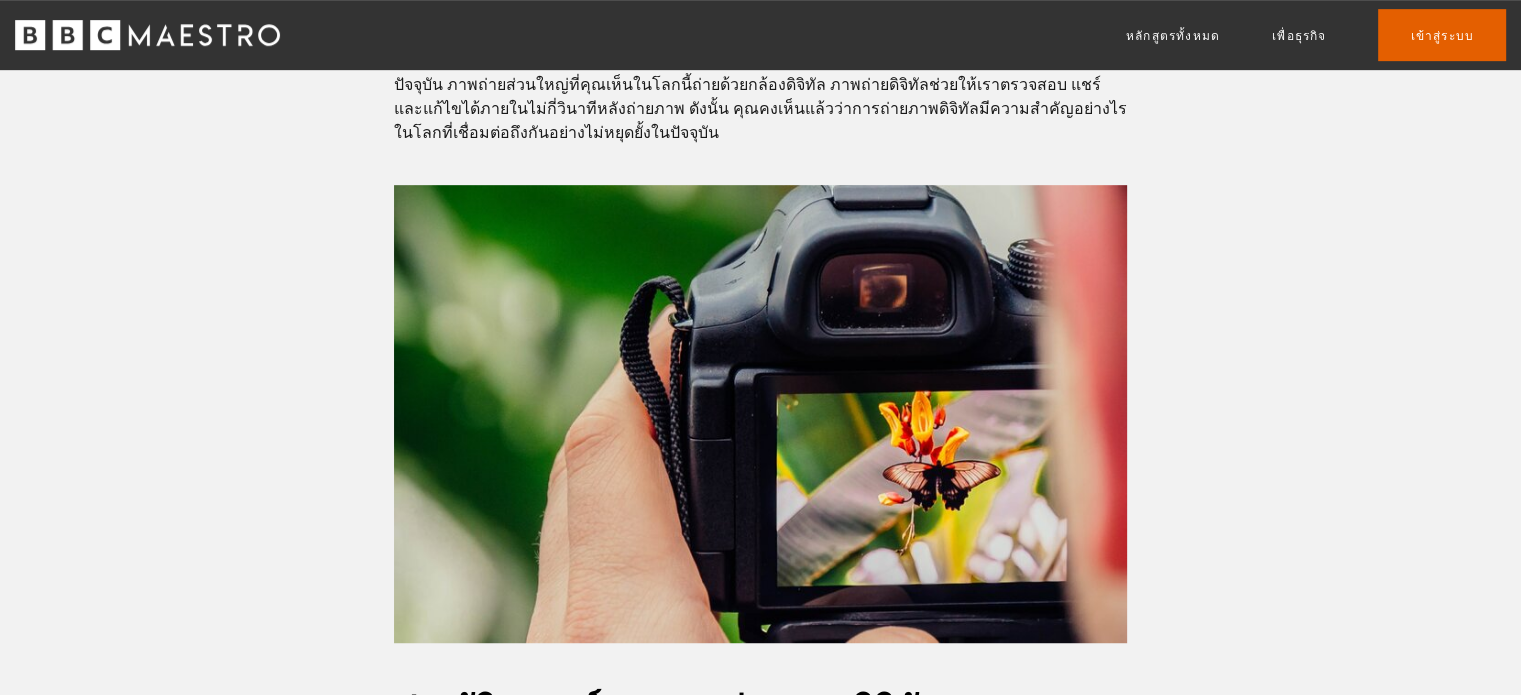 scroll, scrollTop: 1000, scrollLeft: 0, axis: vertical 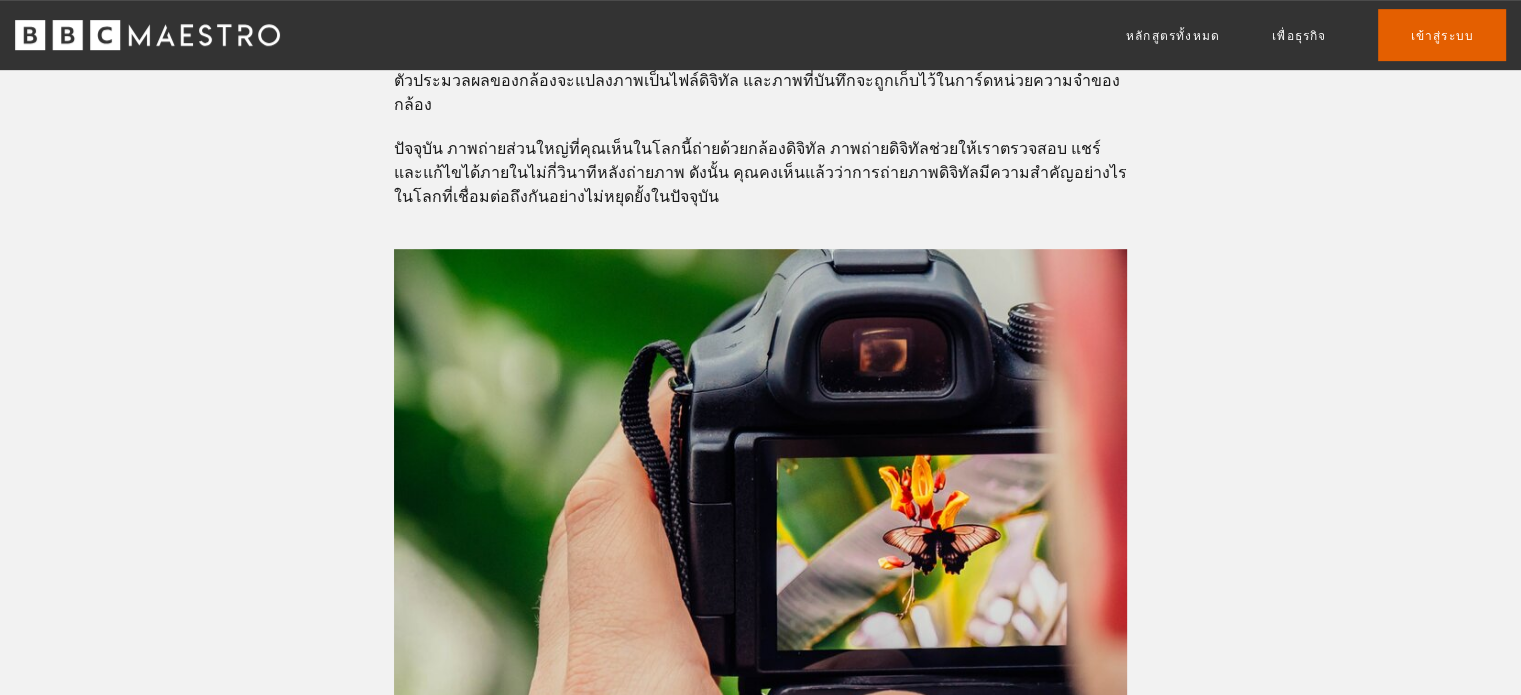 click at bounding box center [760, 478] 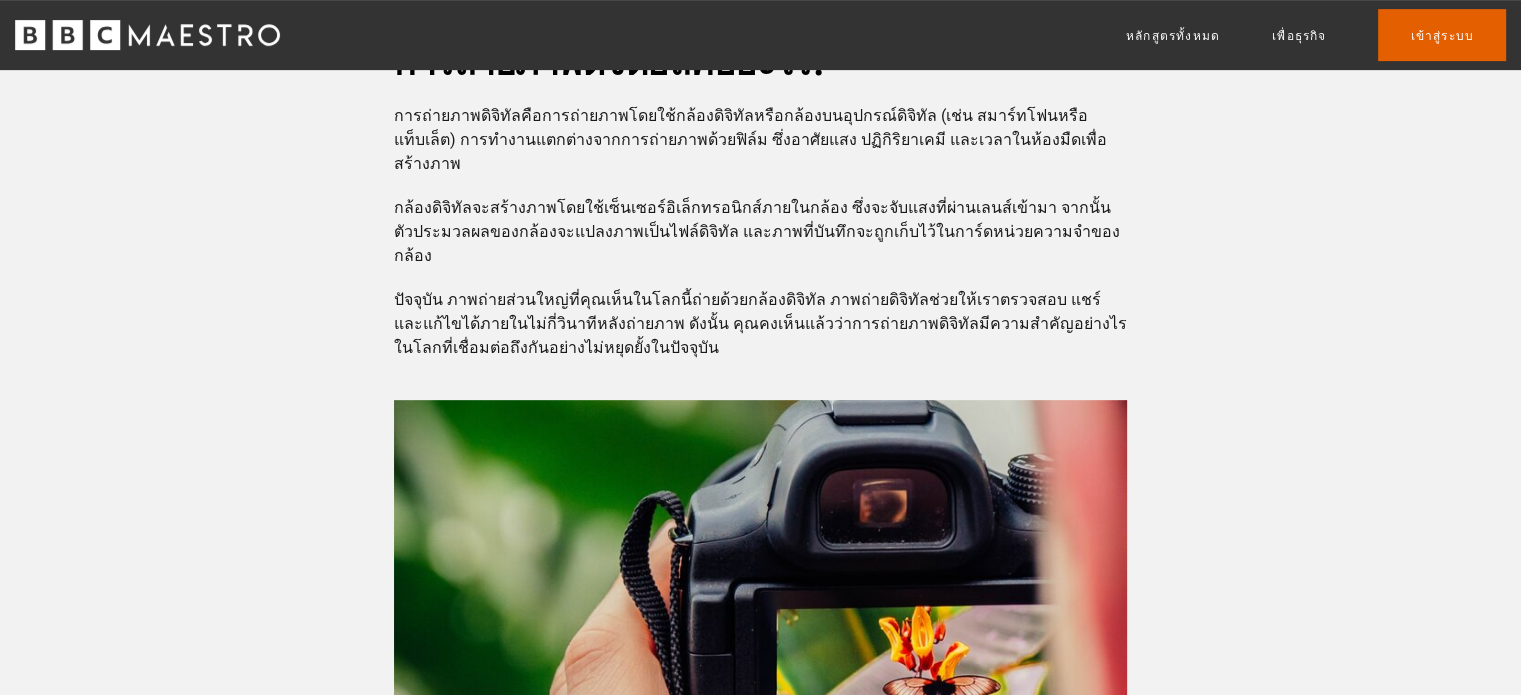 scroll, scrollTop: 700, scrollLeft: 0, axis: vertical 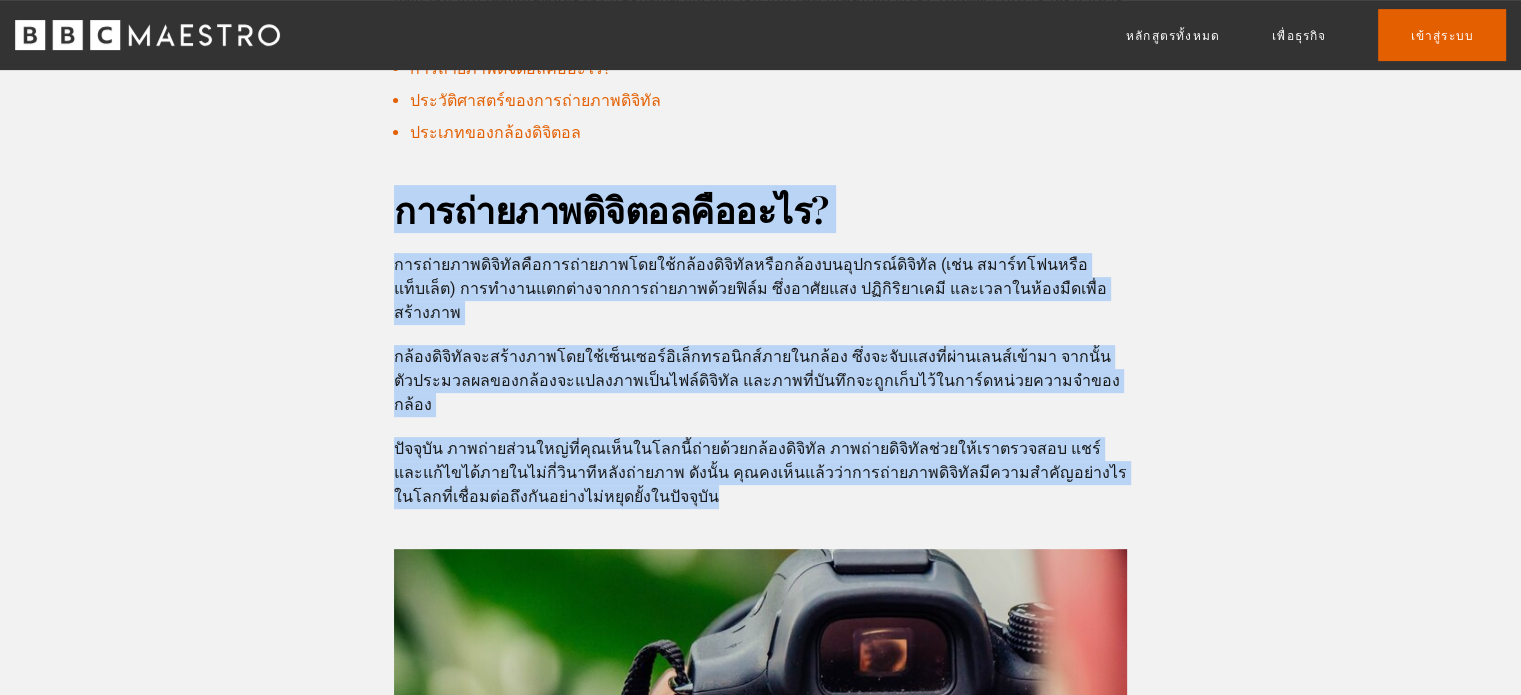 drag, startPoint x: 396, startPoint y: 204, endPoint x: 681, endPoint y: 447, distance: 374.5317 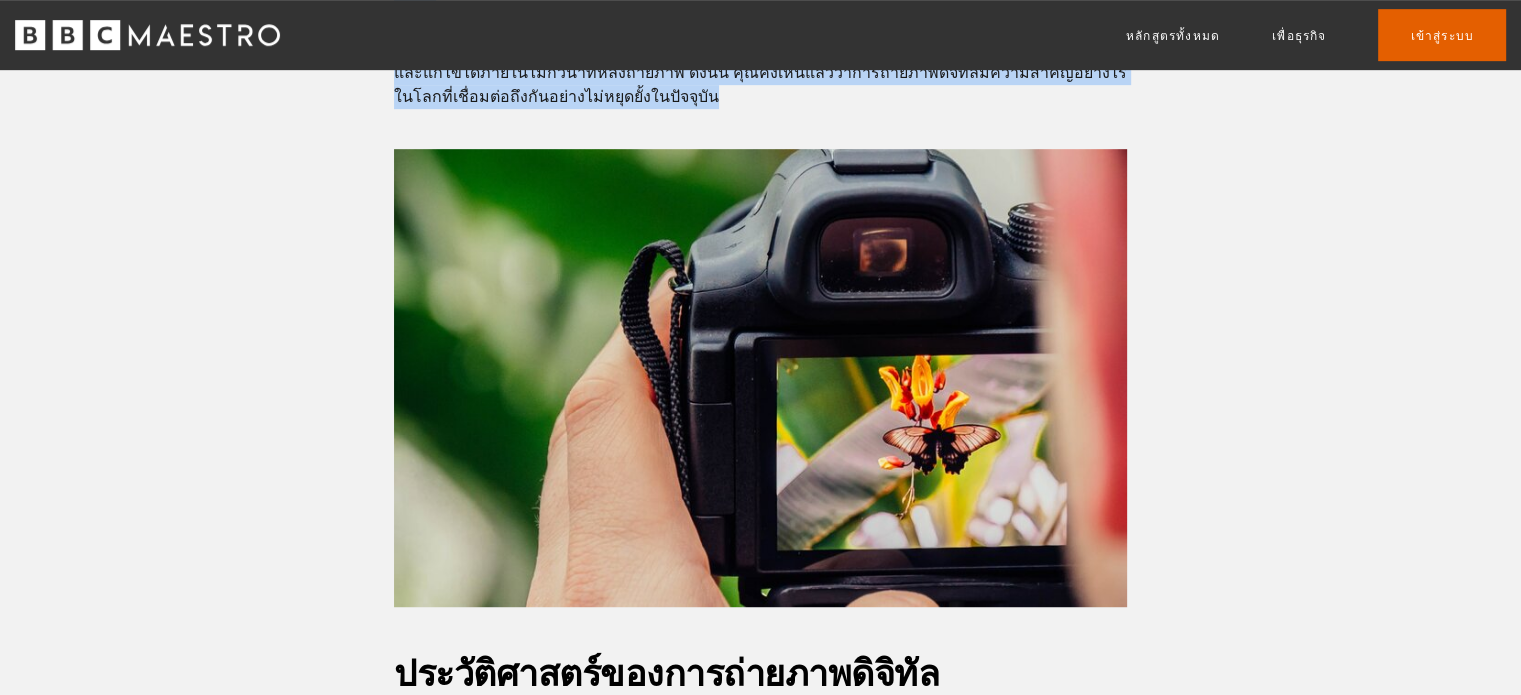 scroll, scrollTop: 1600, scrollLeft: 0, axis: vertical 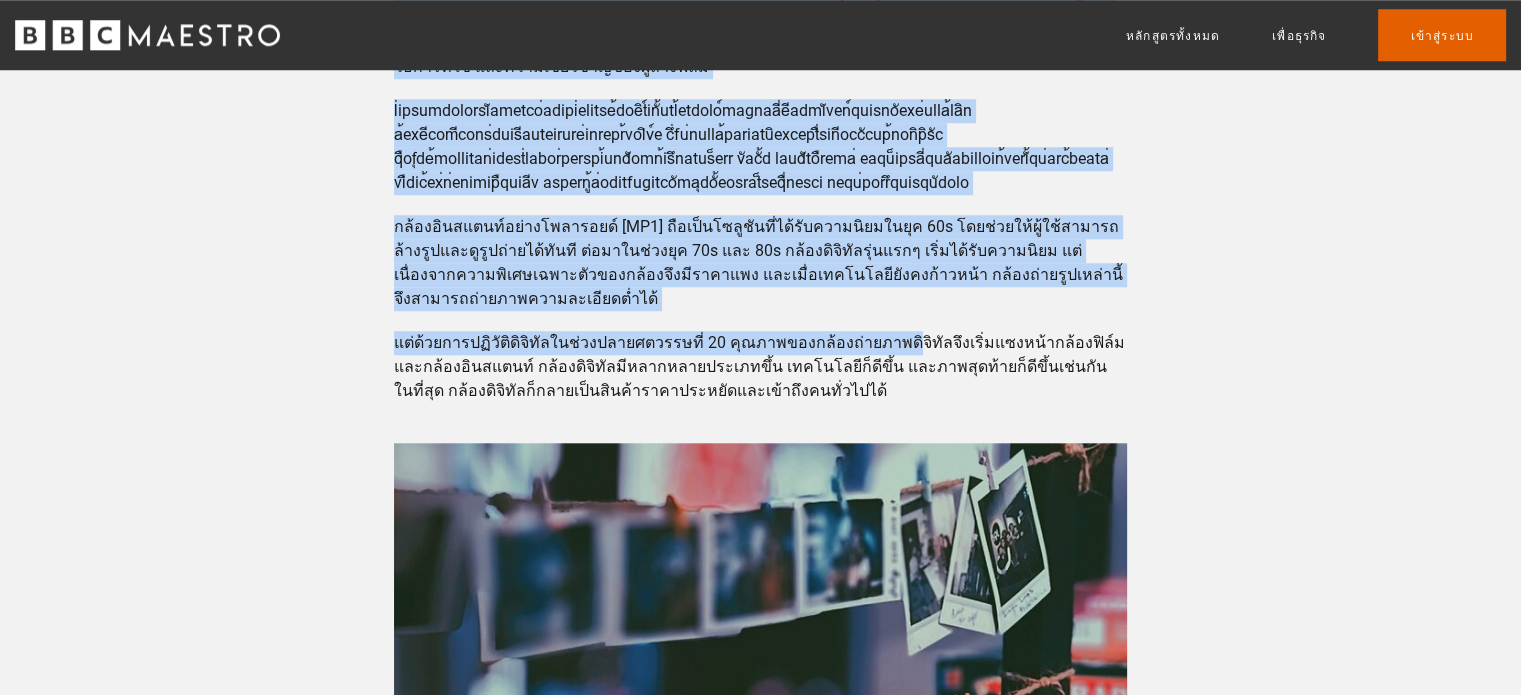 drag, startPoint x: 399, startPoint y: 124, endPoint x: 890, endPoint y: 258, distance: 508.9568 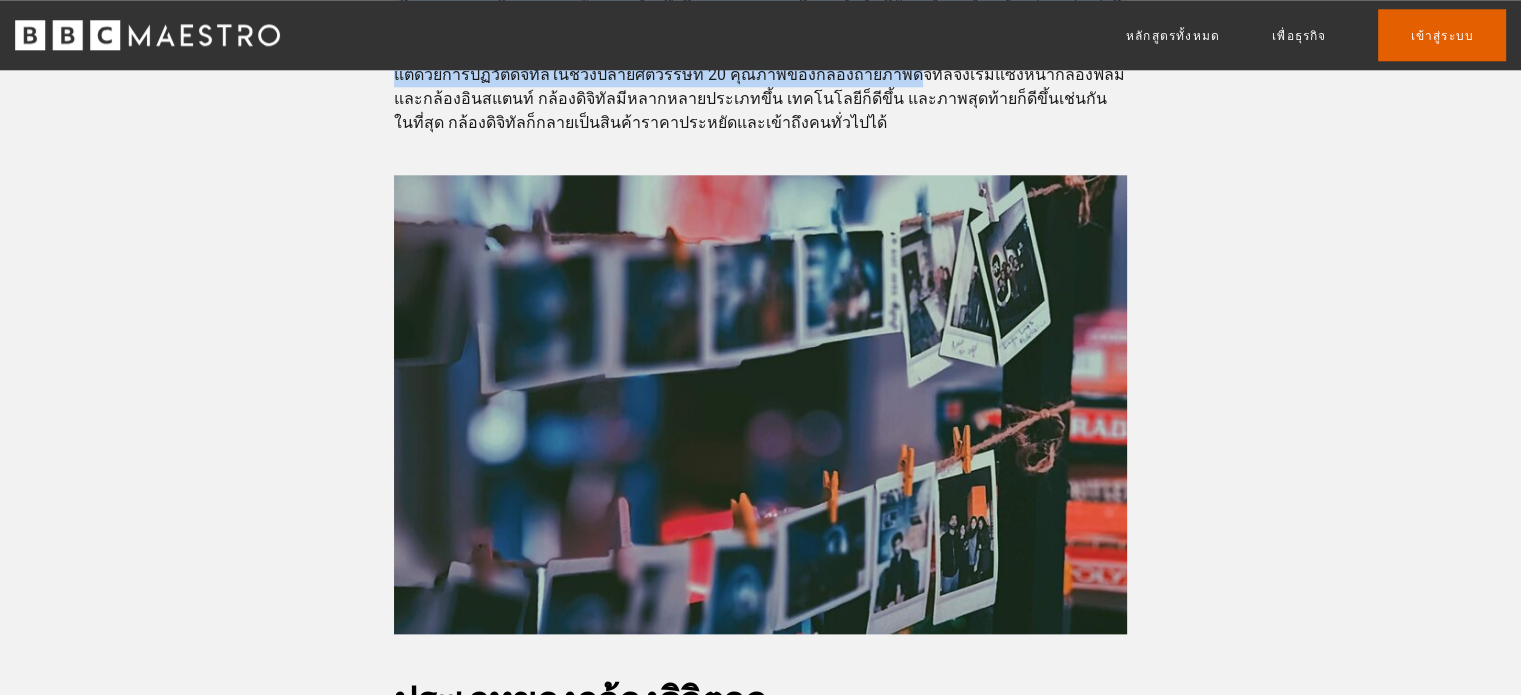 scroll, scrollTop: 2200, scrollLeft: 0, axis: vertical 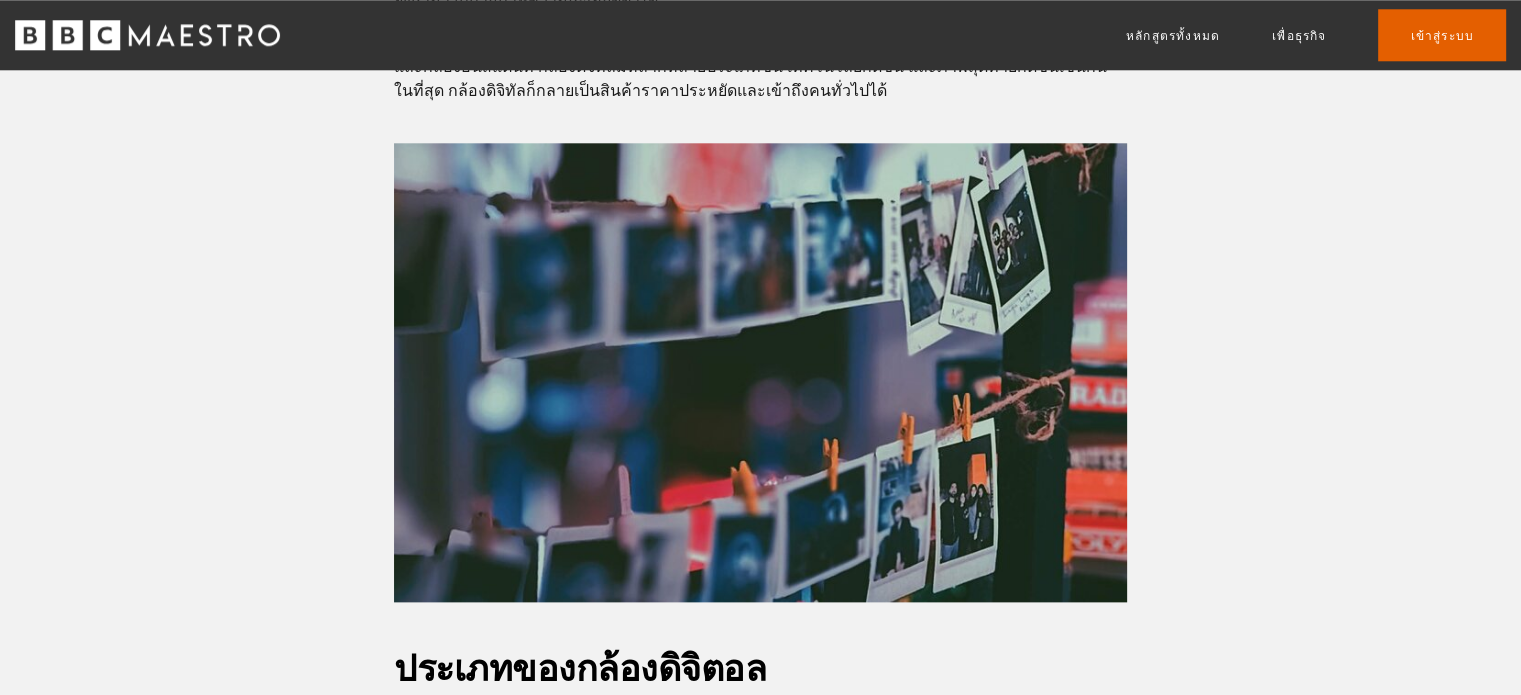 click on "จ้องมองภาพจากกล้องของคุณ ไม่ว่าจะเป็นภาพเซลฟี่ ภาพสวยๆ หรือภาพใบเสร็จและรายการซื้อของ ในโลกปัจจุบัน เราทุกคนล้วนเป็นช่างภาพดิจิทัล
แต่การถ่ายภาพดิจิทัลคืออะไร? และแตกต่างจากการถ่ายภาพด้วยฟิล์มอย่างไร? ในบทความนี้ เราจะมาเจาะลึกถึงเรื่องนี้ และสำรวจว่ารูปแบบศิลปะอันเป็นสัญลักษณ์นี้ได้หล่อหลอมโลกในปัจจุบันอย่างไร
การถ่ายภาพดิจิทัลคืออะไร?" at bounding box center [760, 1110] 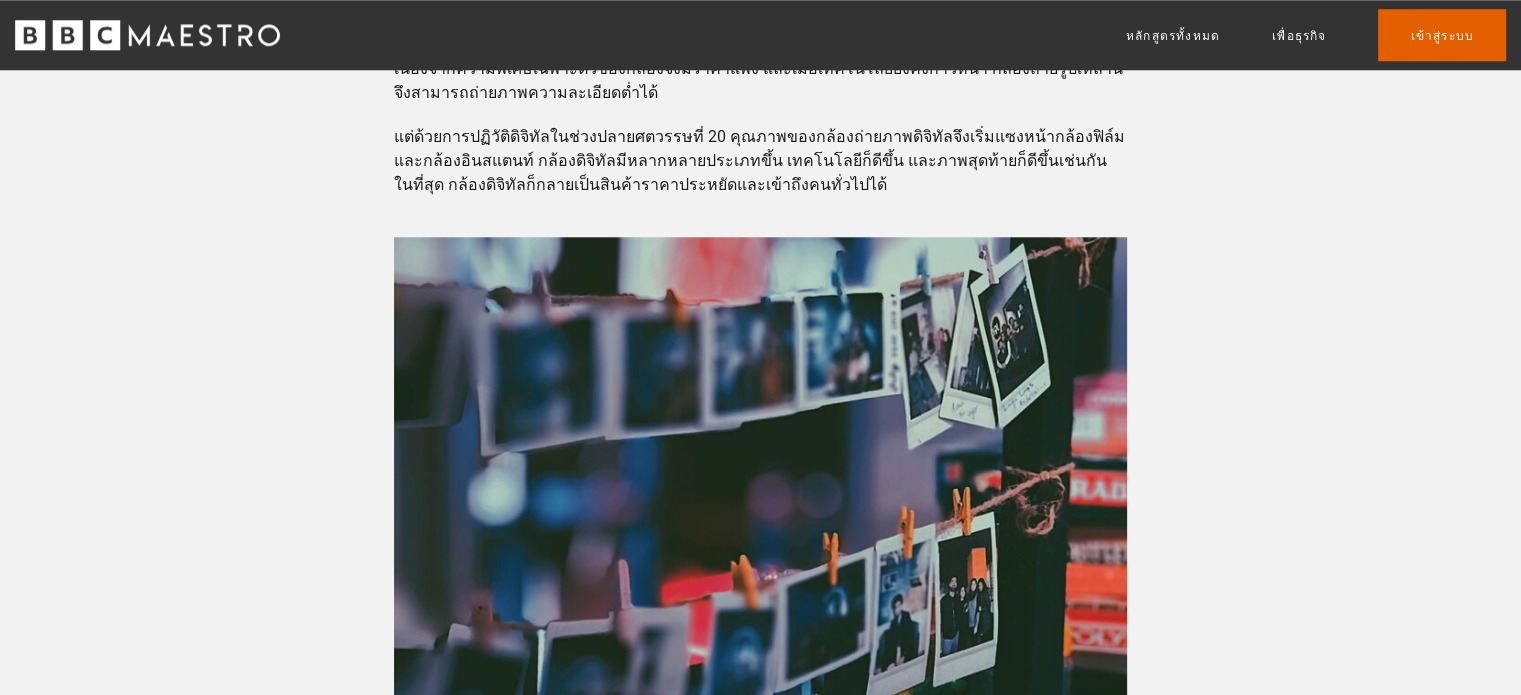 scroll, scrollTop: 2100, scrollLeft: 0, axis: vertical 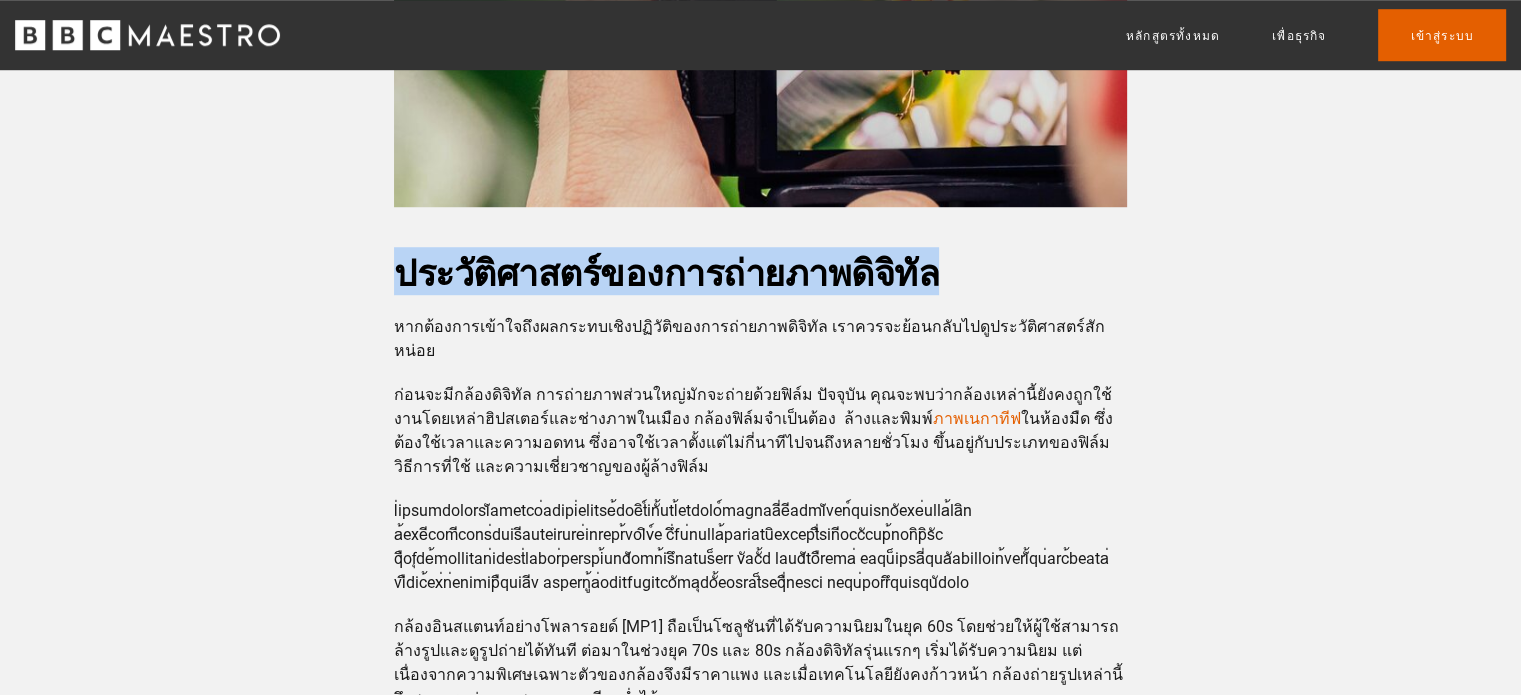 drag, startPoint x: 396, startPoint y: 225, endPoint x: 964, endPoint y: 234, distance: 568.0713 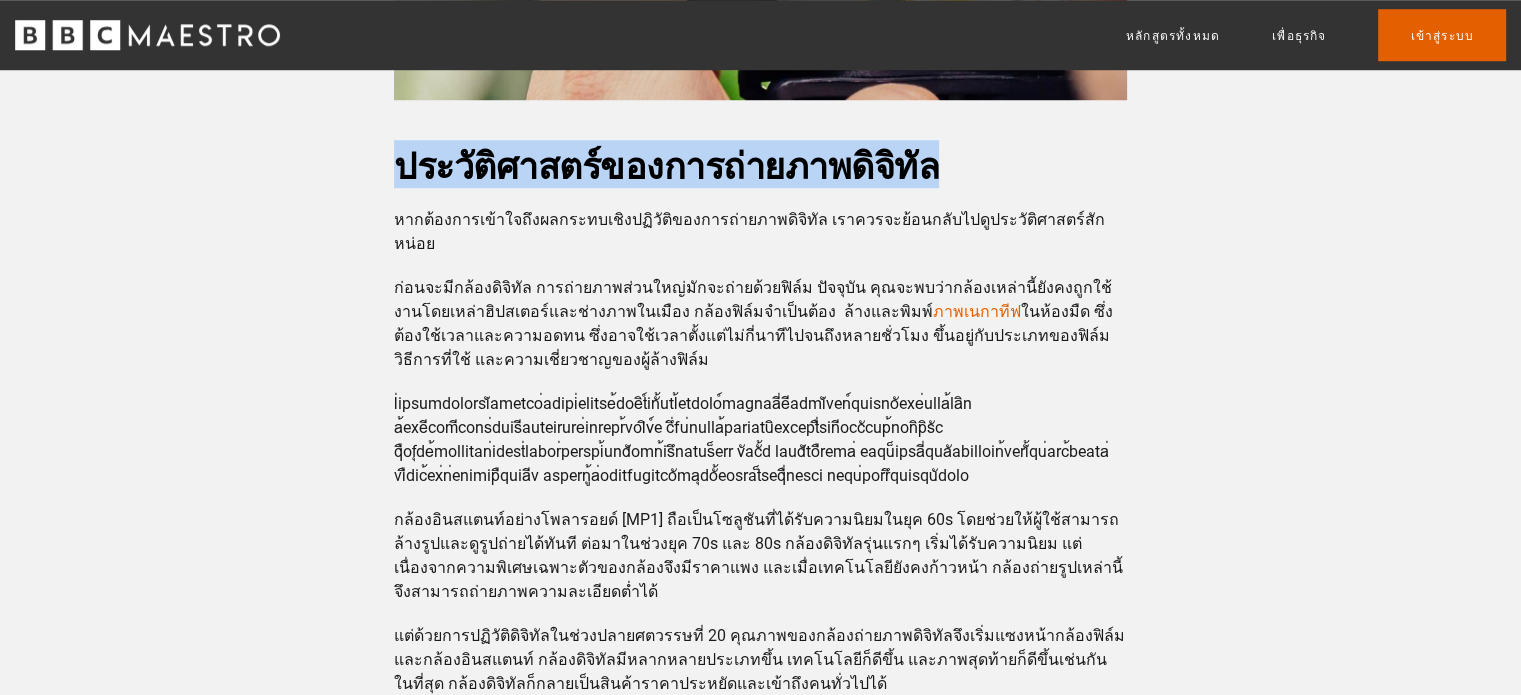 scroll, scrollTop: 1600, scrollLeft: 0, axis: vertical 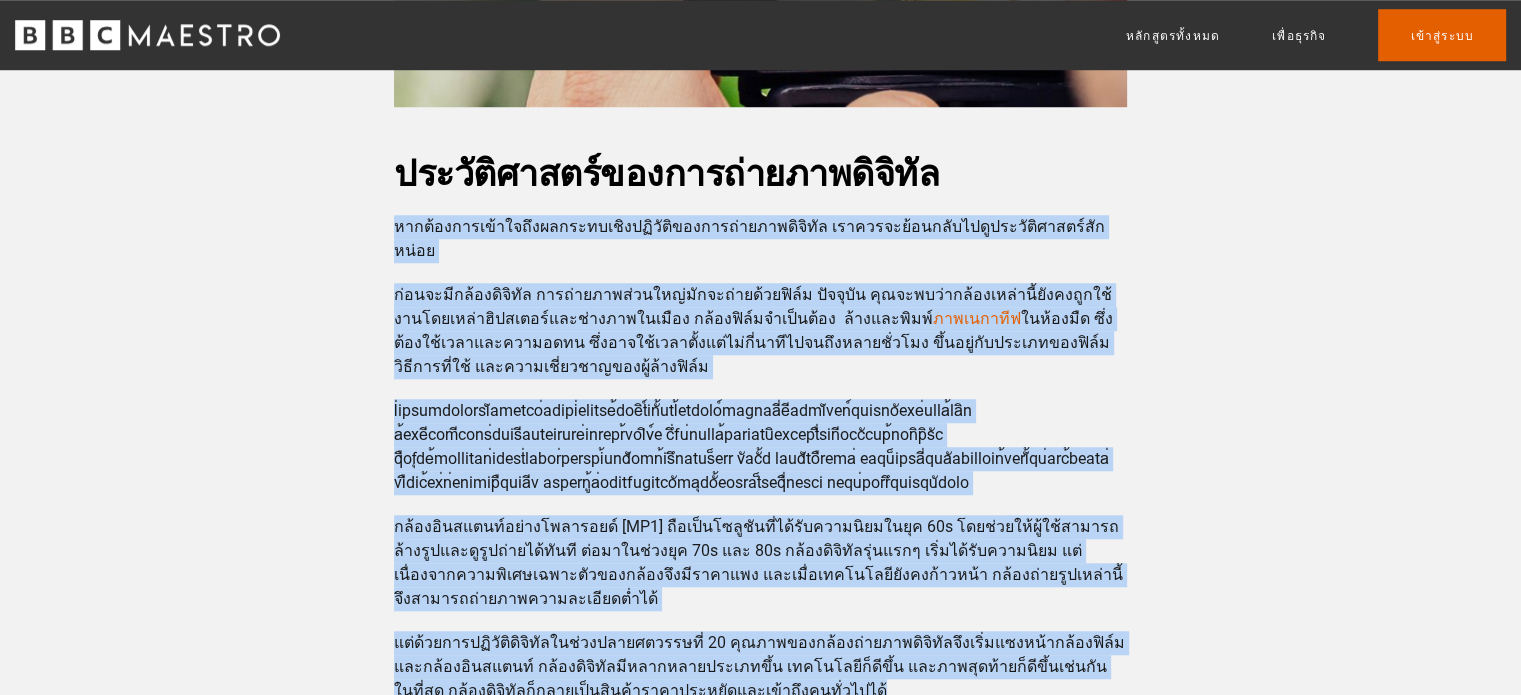 drag, startPoint x: 395, startPoint y: 175, endPoint x: 988, endPoint y: 619, distance: 740.80023 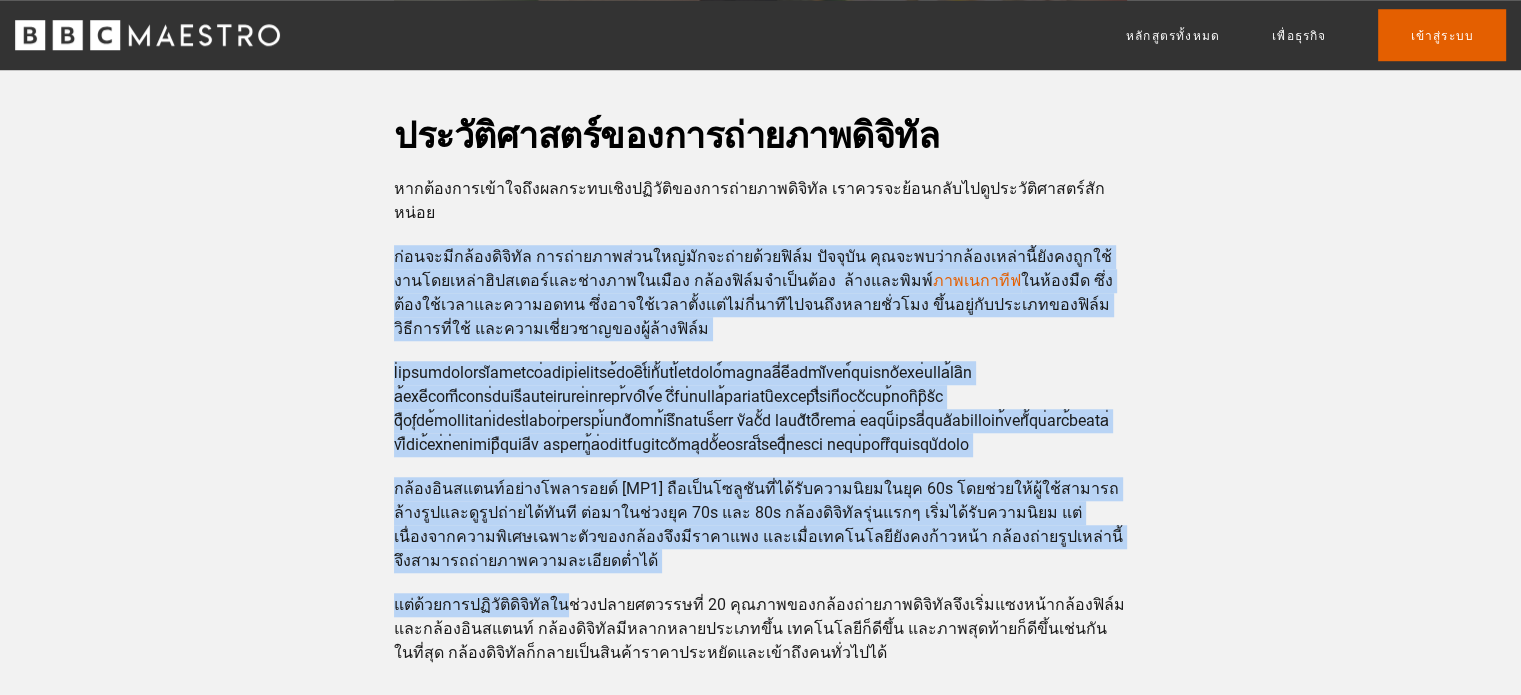 scroll, scrollTop: 1700, scrollLeft: 0, axis: vertical 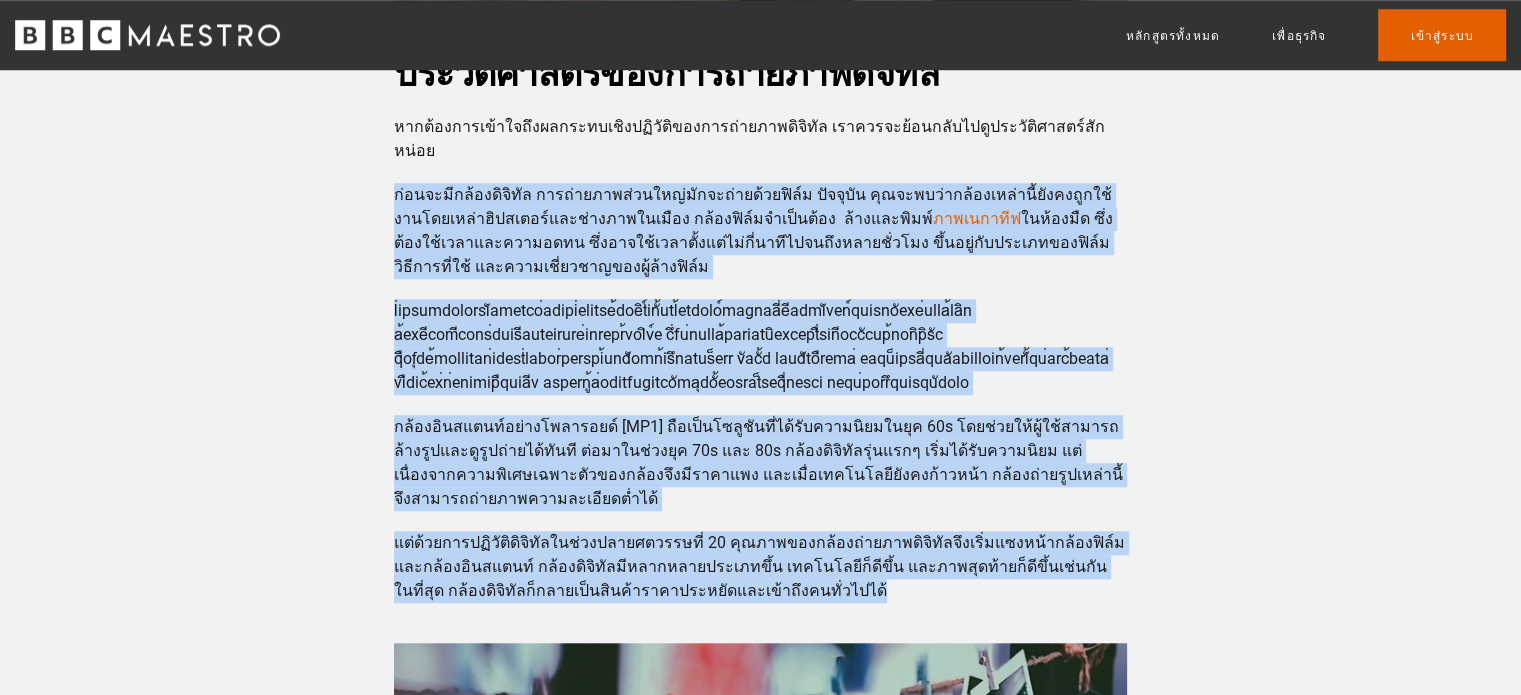 drag, startPoint x: 394, startPoint y: 219, endPoint x: 813, endPoint y: 515, distance: 513.0078 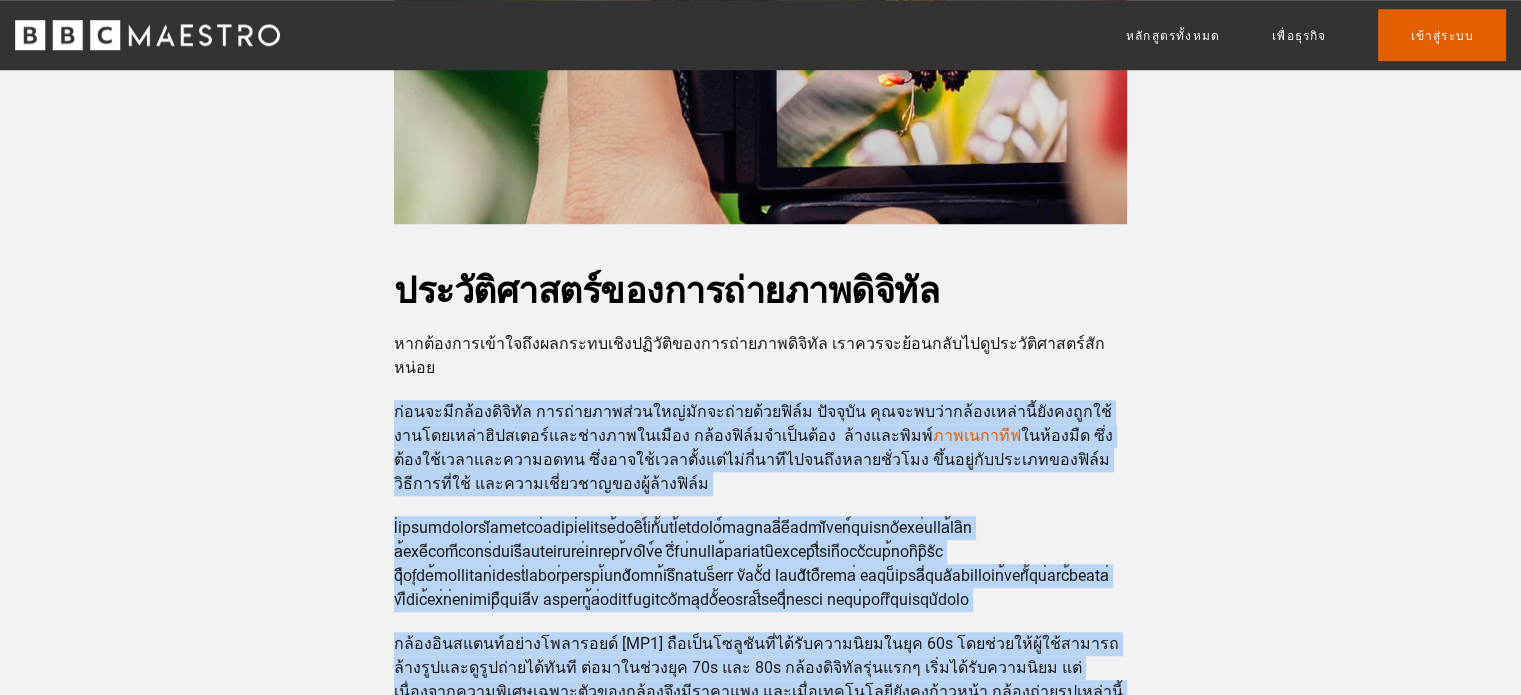 scroll, scrollTop: 1400, scrollLeft: 0, axis: vertical 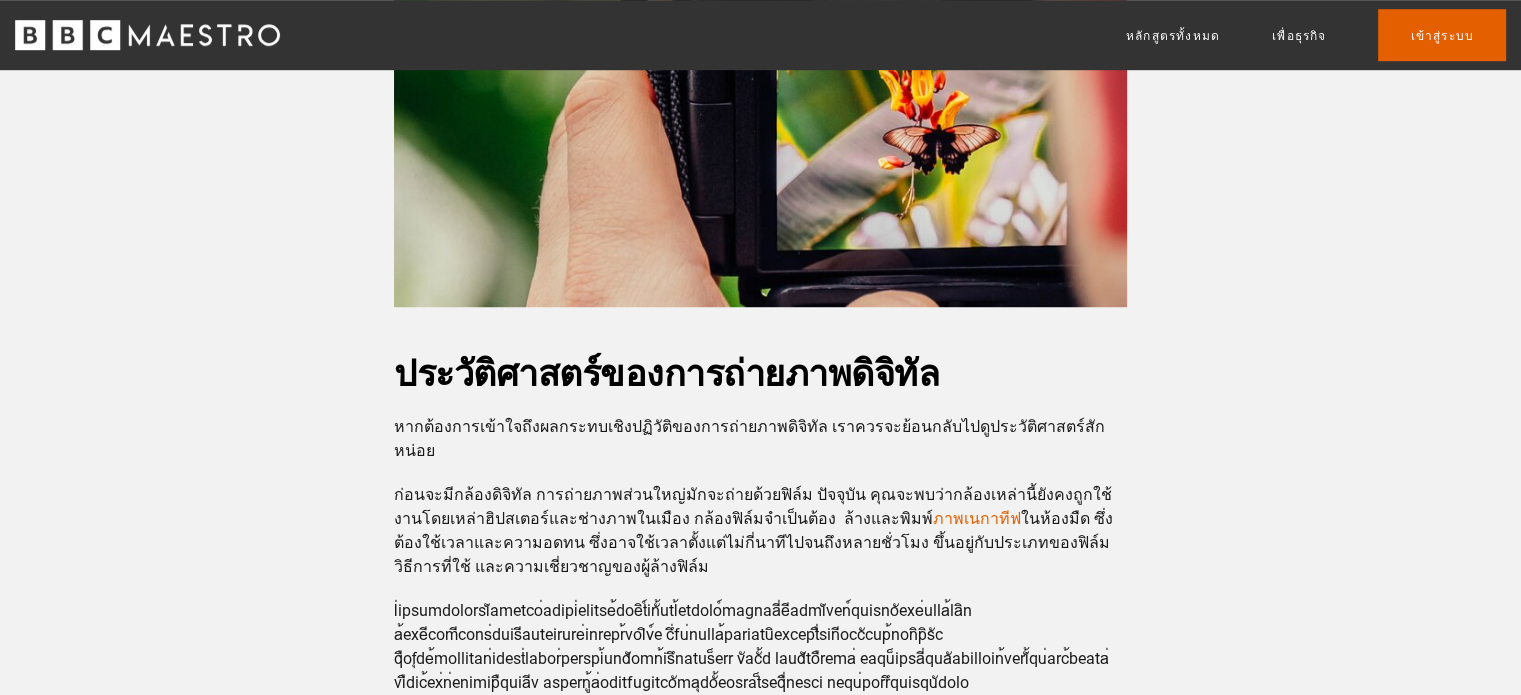 click on "จ้องมองภาพจากกล้องของคุณ ไม่ว่าจะเป็นภาพเซลฟี่ ภาพสวยๆ หรือภาพใบเสร็จและรายการซื้อของ ในโลกปัจจุบัน เราทุกคนล้วนเป็นช่างภาพดิจิทัล
แต่การถ่ายภาพดิจิทัลคืออะไร? และแตกต่างจากการถ่ายภาพด้วยฟิล์มอย่างไร? ในบทความนี้ เราจะมาเจาะลึกถึงเรื่องนี้ และสำรวจว่ารูปแบบศิลปะอันเป็นสัญลักษณ์นี้ได้หล่อหลอมโลกในปัจจุบันอย่างไร
การถ่ายภาพดิจิทัลคืออะไร?" at bounding box center (760, 1910) 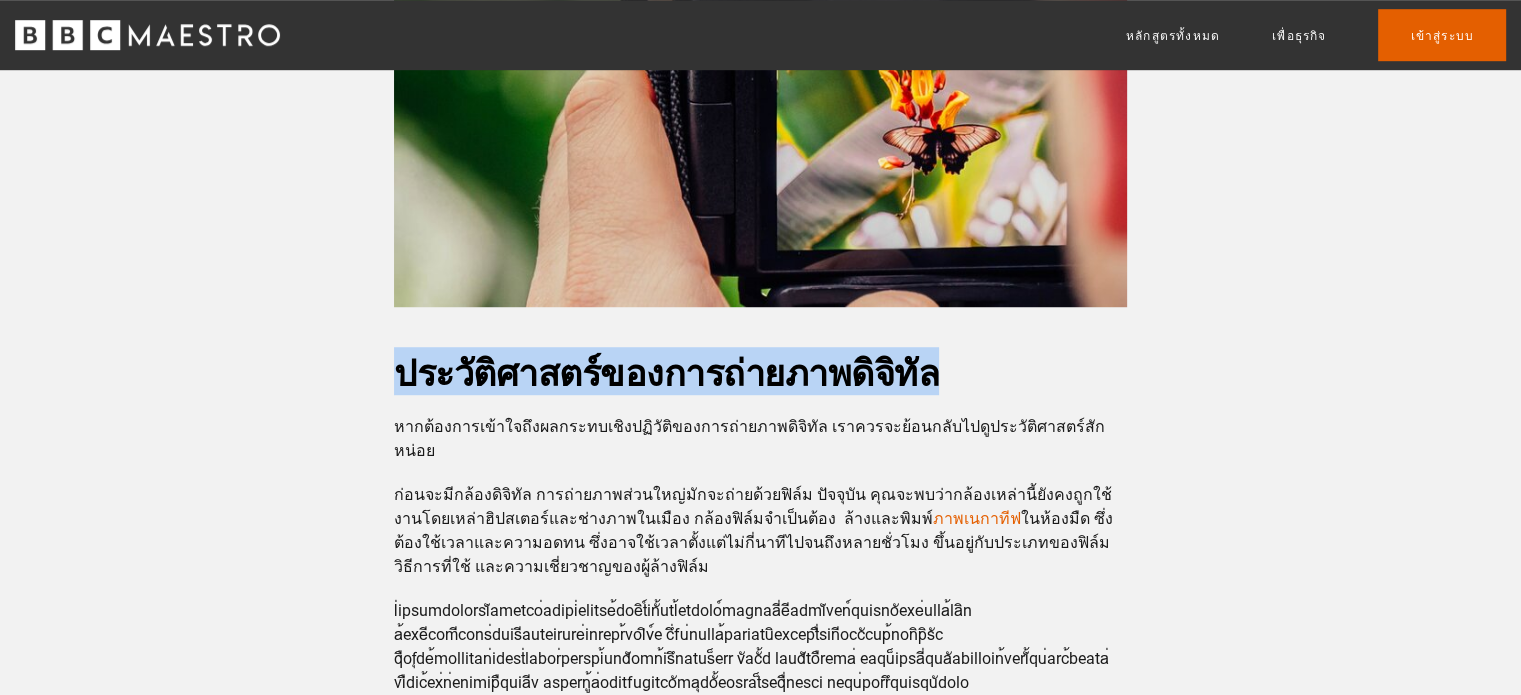 drag, startPoint x: 400, startPoint y: 326, endPoint x: 960, endPoint y: 316, distance: 560.0893 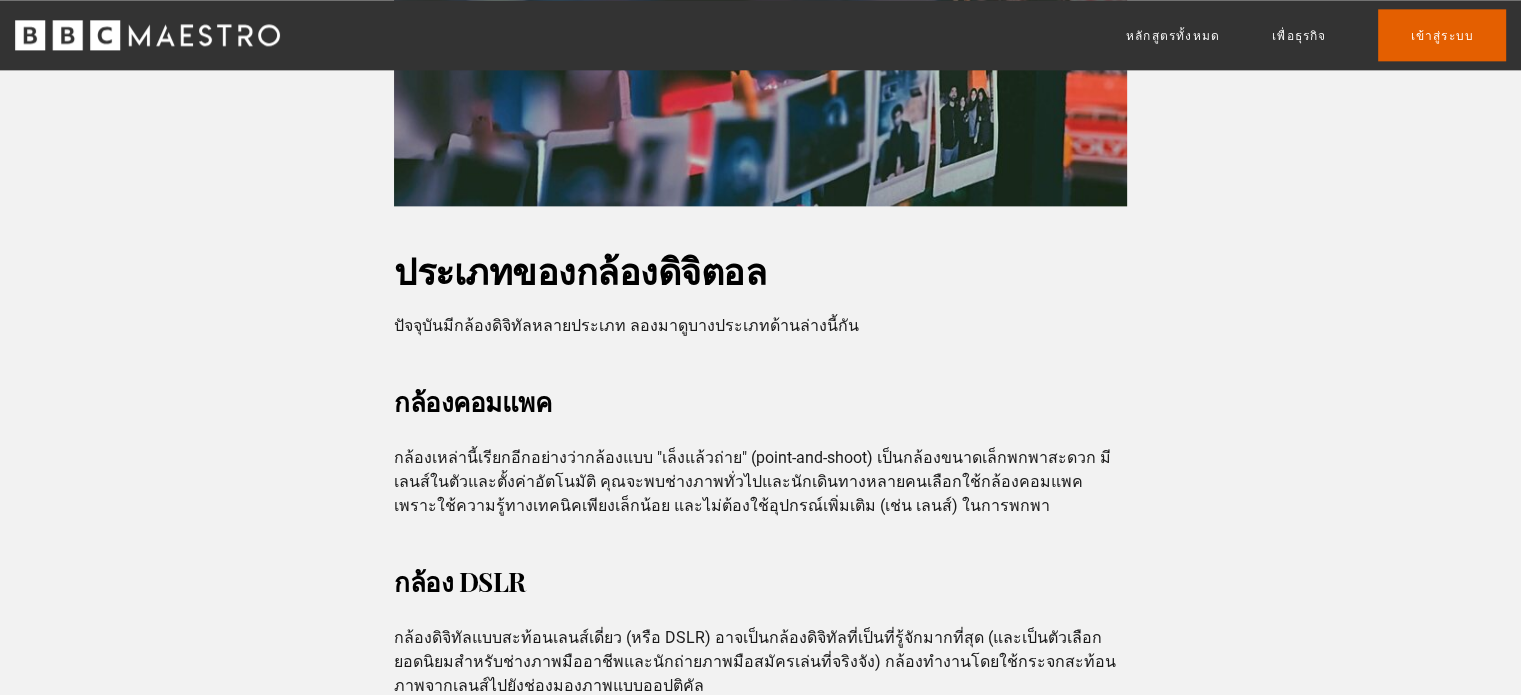 scroll, scrollTop: 2600, scrollLeft: 0, axis: vertical 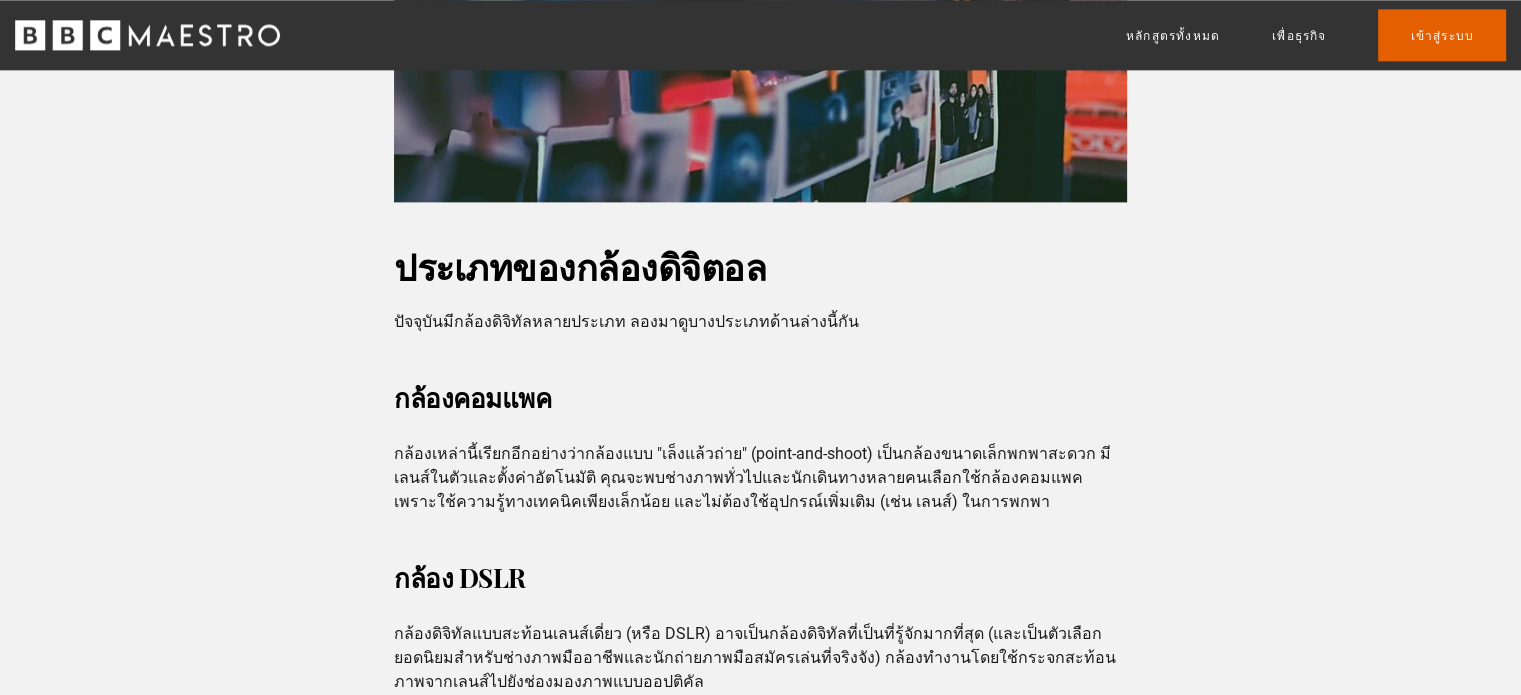 click on "ประเภทของกล้องดิจิตอล" at bounding box center (580, 266) 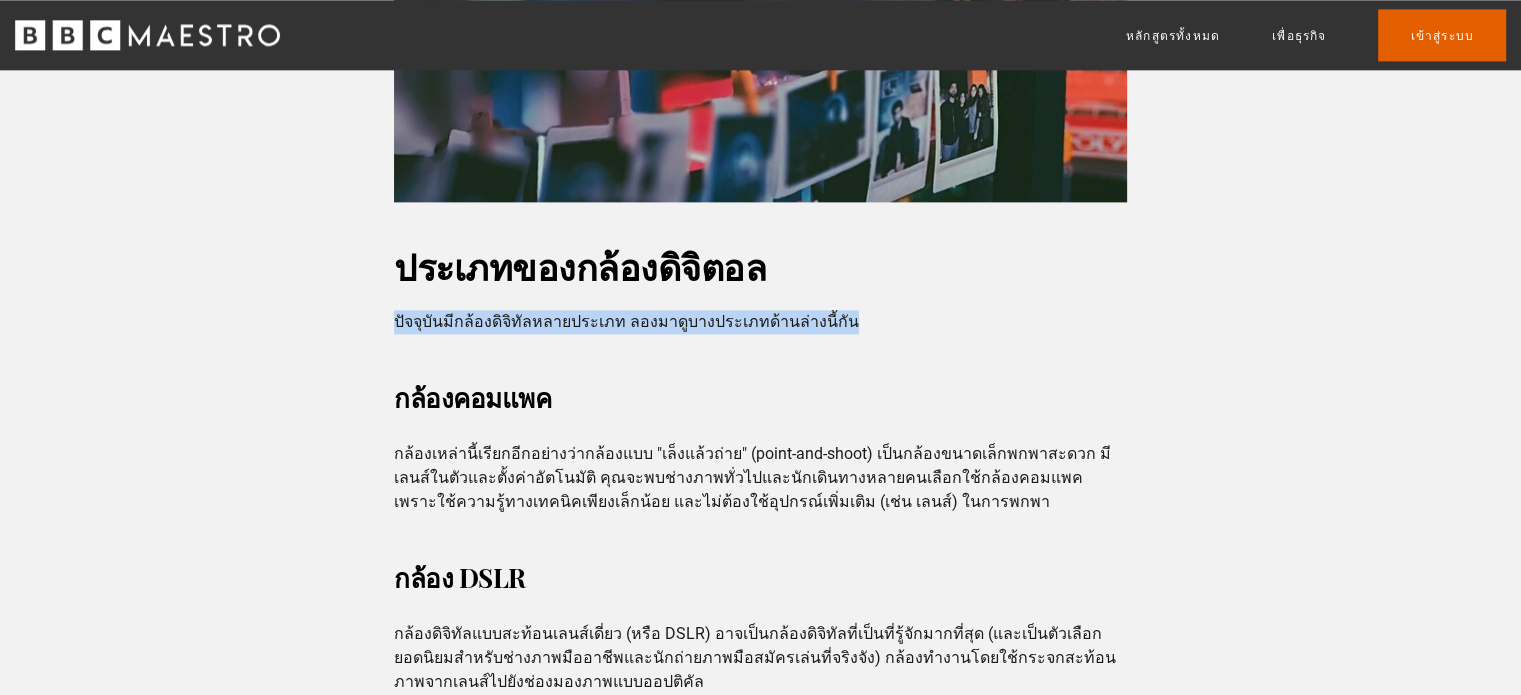 drag, startPoint x: 396, startPoint y: 247, endPoint x: 836, endPoint y: 255, distance: 440.07272 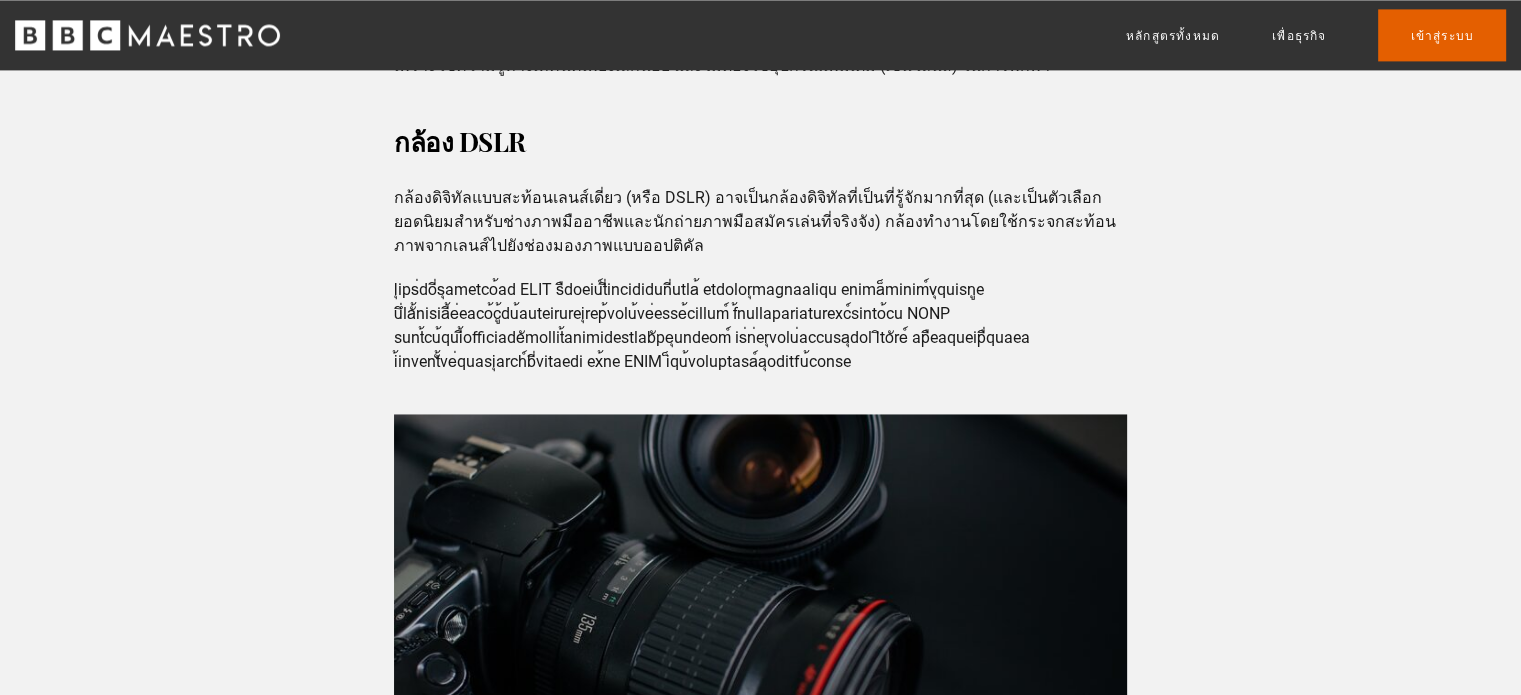 scroll, scrollTop: 3000, scrollLeft: 0, axis: vertical 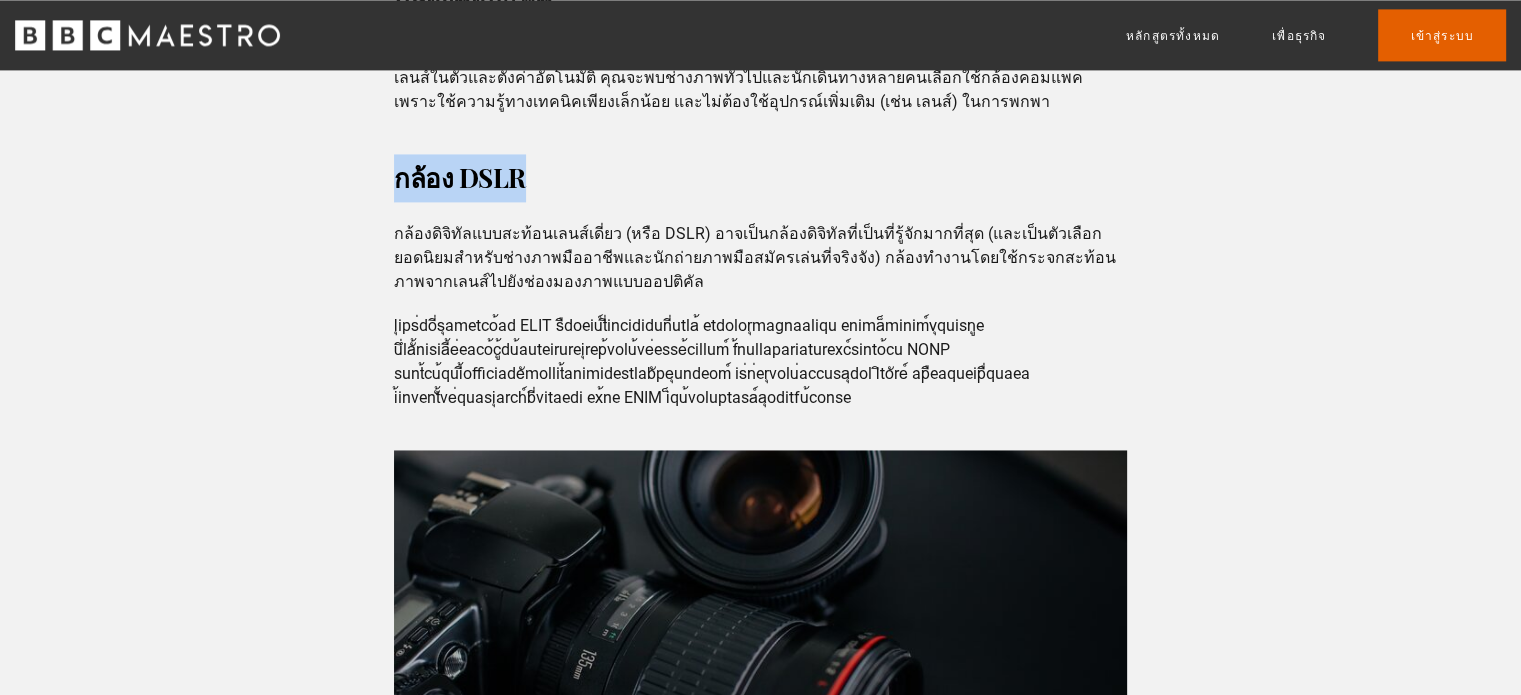 drag, startPoint x: 517, startPoint y: 102, endPoint x: 394, endPoint y: 111, distance: 123.32883 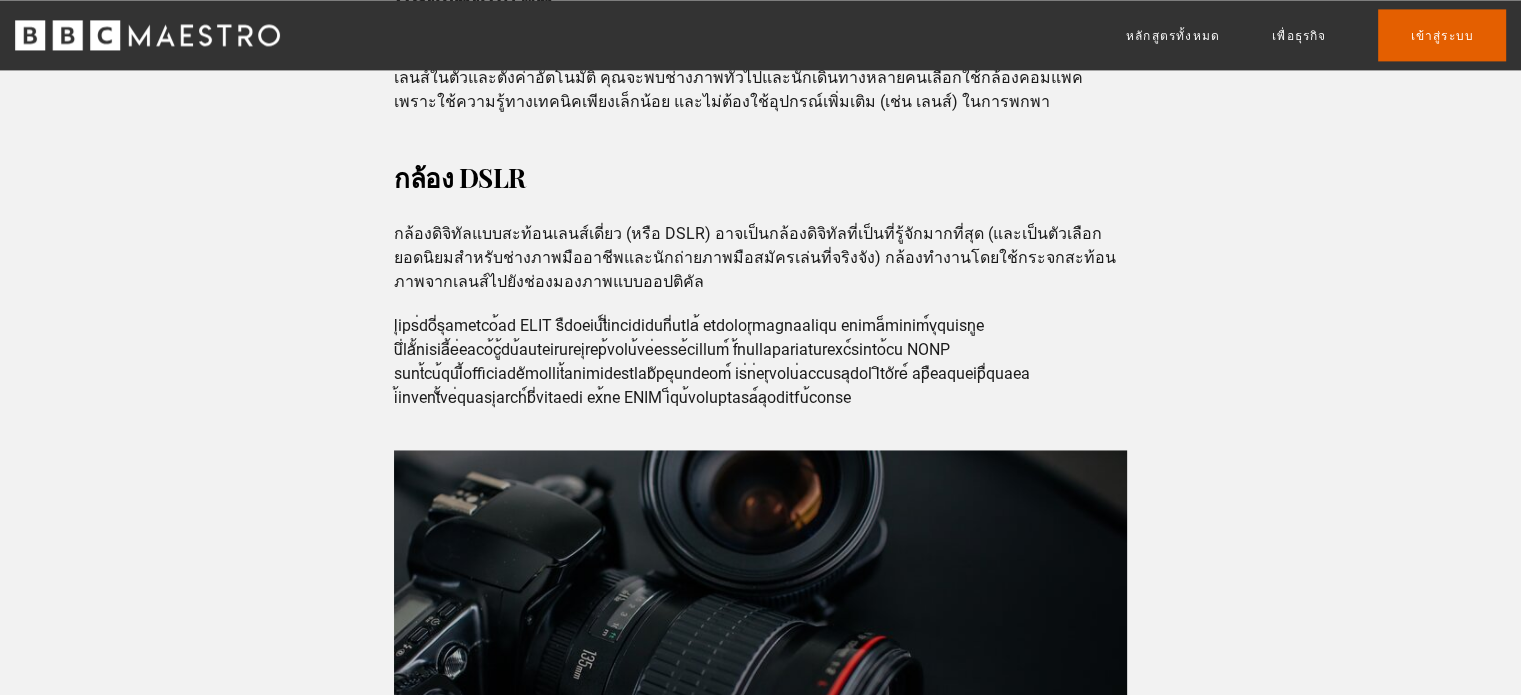 click on "กล้องดิจิทัลแบบสะท้อนเลนส์เดี่ยว (หรือ DSLR) อาจเป็นกล้องดิจิทัลที่เป็นที่รู้จักมากที่สุด (และเป็นตัวเลือกยอดนิยมสำหรับช่างภาพมืออาชีพและนักถ่ายภาพมือสมัครเล่นที่จริงจัง) กล้องทำงานโดยใช้กระจกสะท้อนภาพจากเลนส์ไปยังช่องมองภาพแบบออปติคัล" at bounding box center [755, 257] 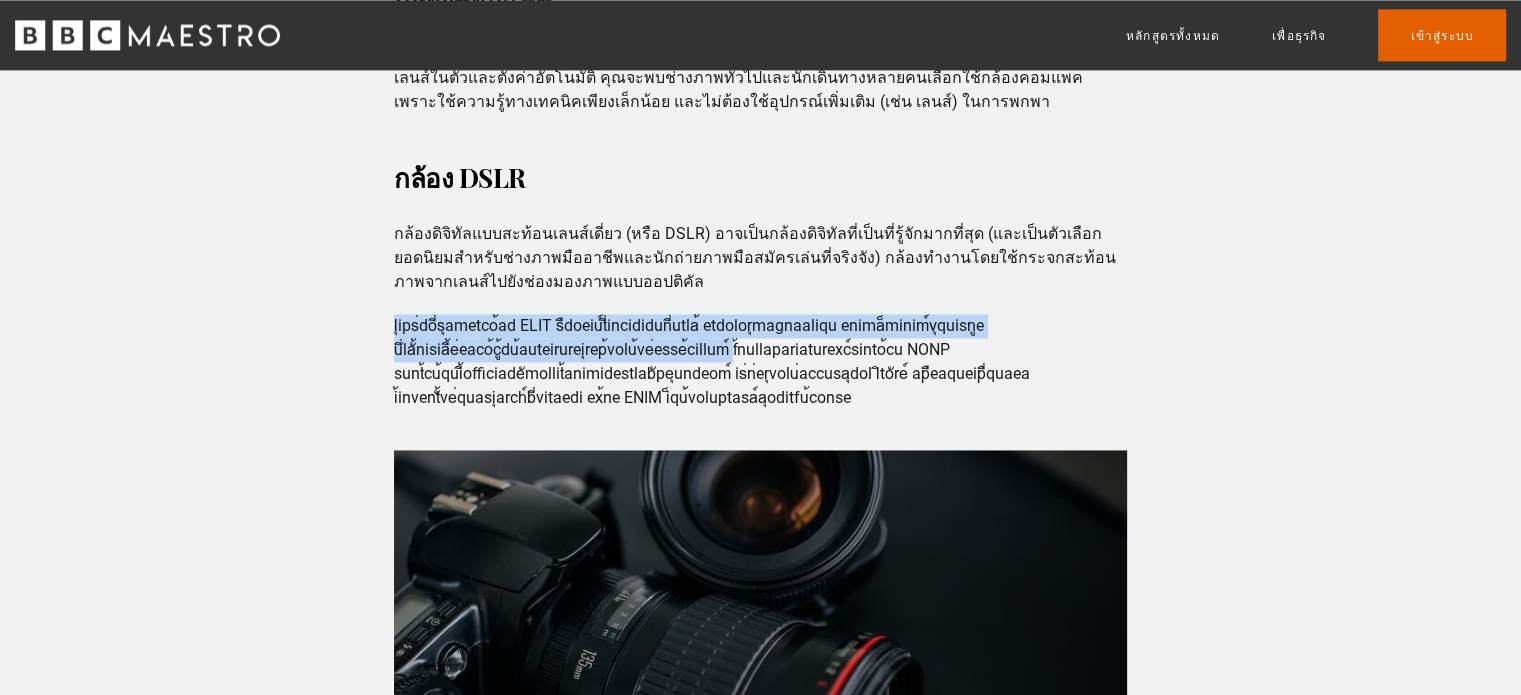 drag, startPoint x: 396, startPoint y: 250, endPoint x: 781, endPoint y: 275, distance: 385.81082 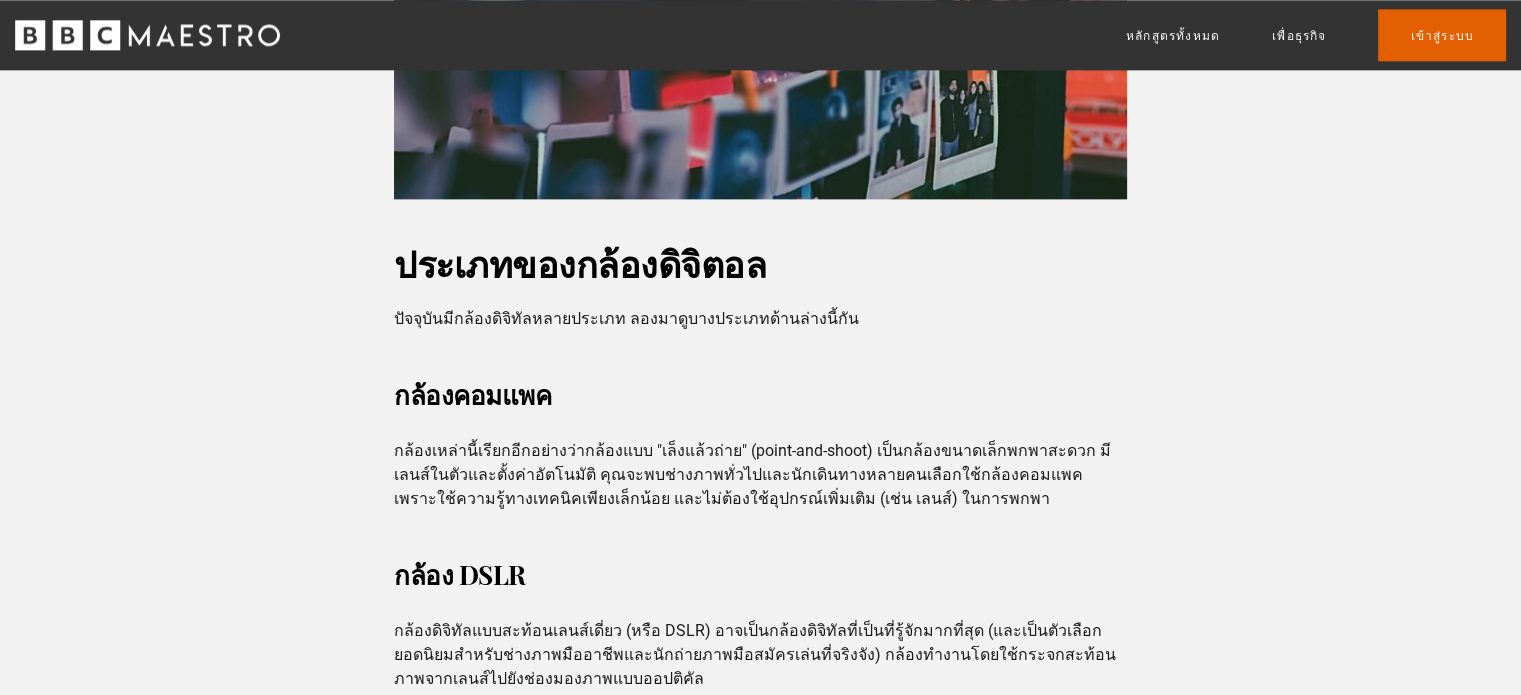 scroll, scrollTop: 2600, scrollLeft: 0, axis: vertical 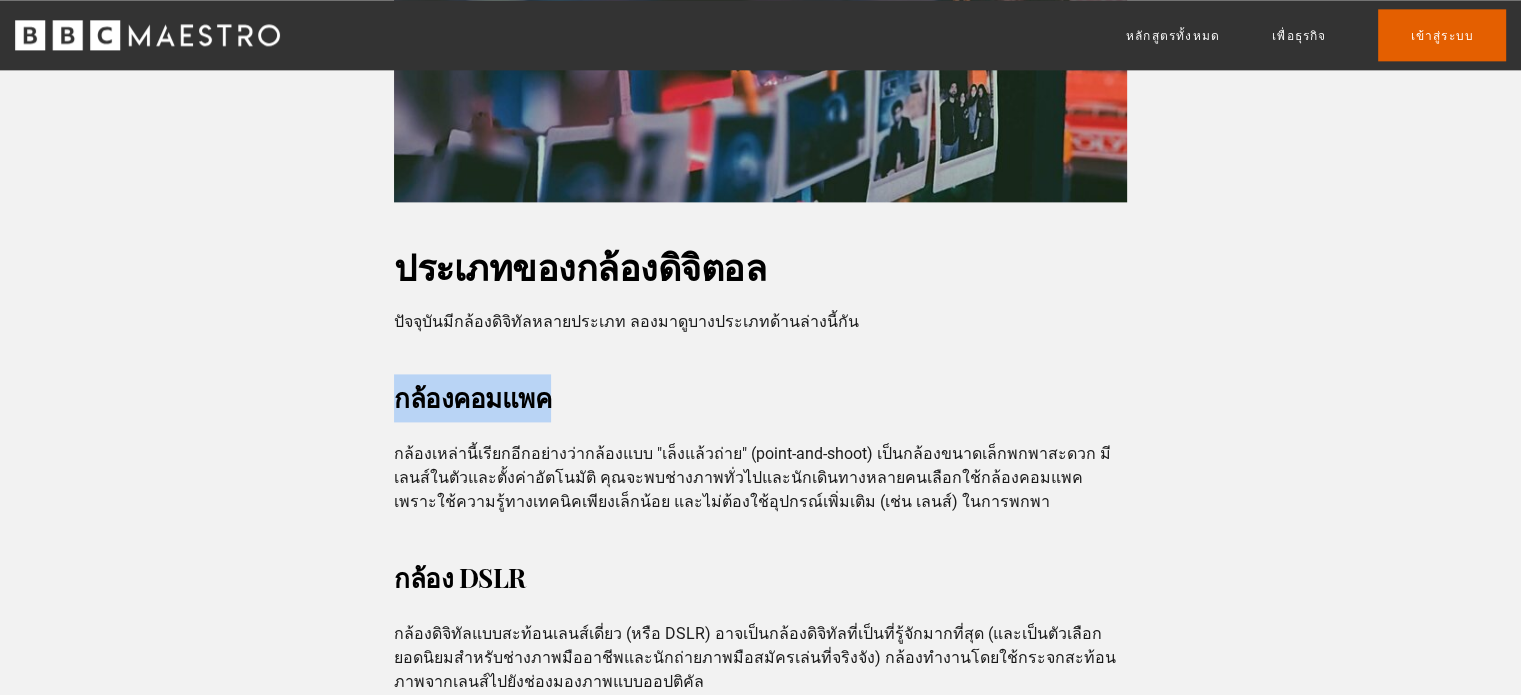drag, startPoint x: 406, startPoint y: 333, endPoint x: 557, endPoint y: 344, distance: 151.40013 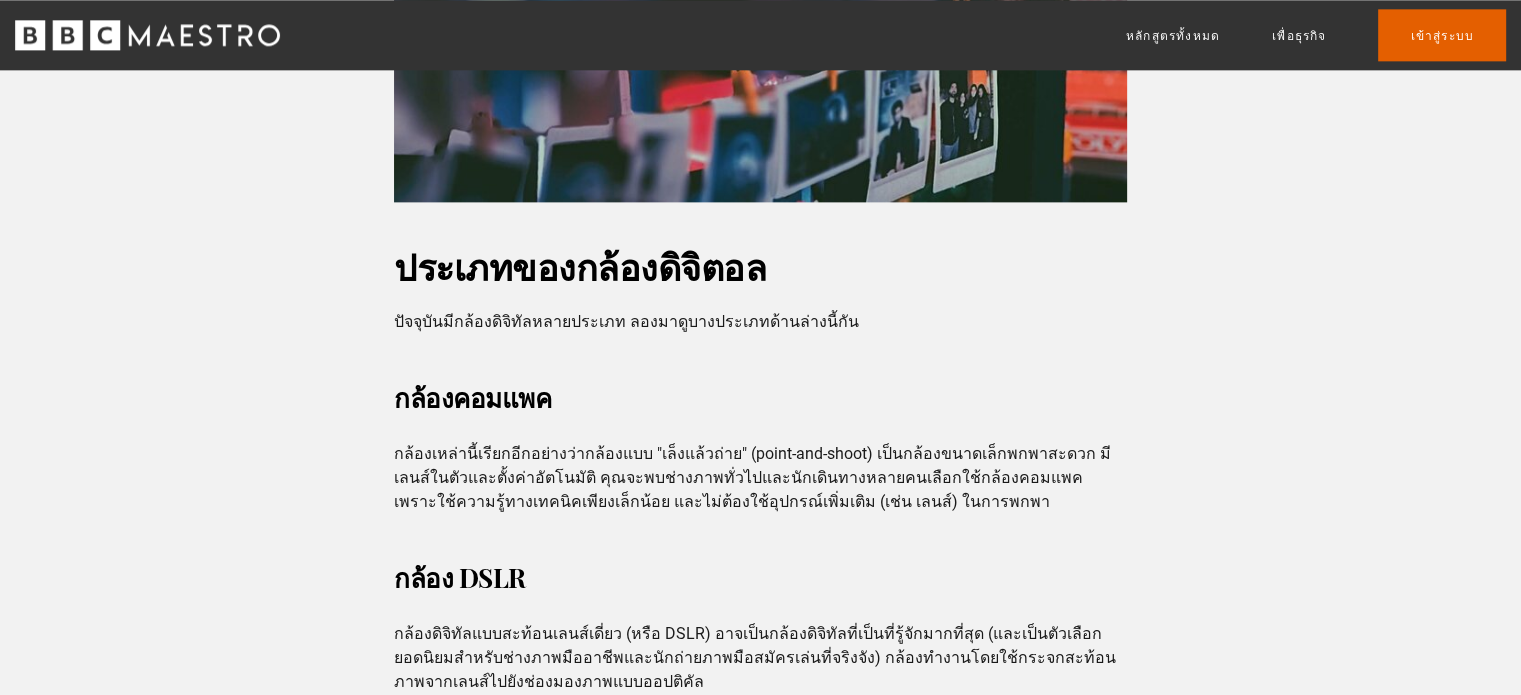 click on "ประเภทของกล้องดิจิตอล
ปัจจุบันมีกล้องดิจิทัลหลายประเภท ลองมาดูบางประเภทด้านล่างนี้กัน
กล้องคอมแพค
กล้อง DSLR
กล้องดิจิทัลแบบสะท้อนเลนส์เดี่ยว (หรือ DSLR) อาจเป็นกล้องดิจิทัลที่เป็นที่รู้จักมากที่สุด (และเป็นตัวเลือกยอดนิยมสำหรับช่างภาพมืออาชีพและนักถ่ายภาพมือสมัครเล่นที่จริงจัง) กล้องทำงานโดยใช้กระจกสะท้อนภาพจากเลนส์ไปยังช่องมองภาพแบบออปติคัล" at bounding box center [760, 1149] 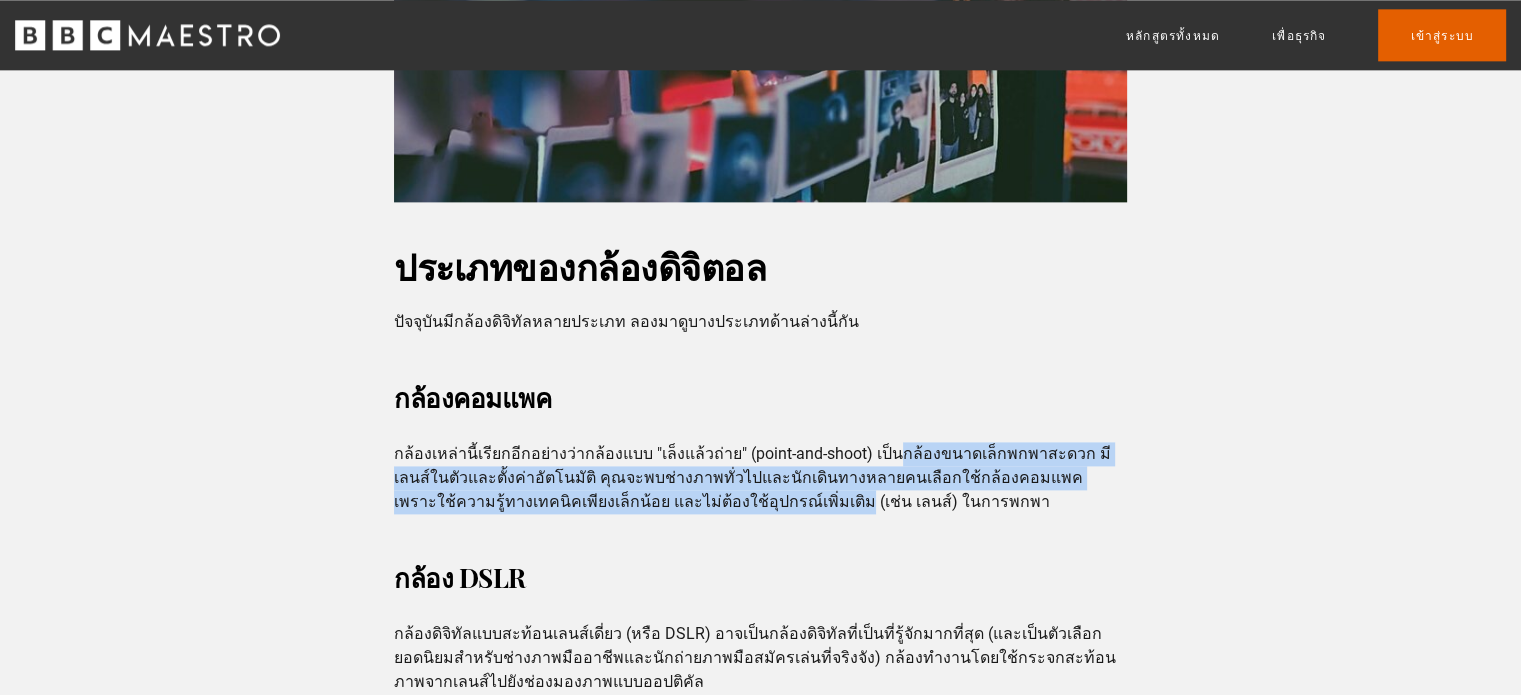 drag, startPoint x: 889, startPoint y: 381, endPoint x: 748, endPoint y: 429, distance: 148.9463 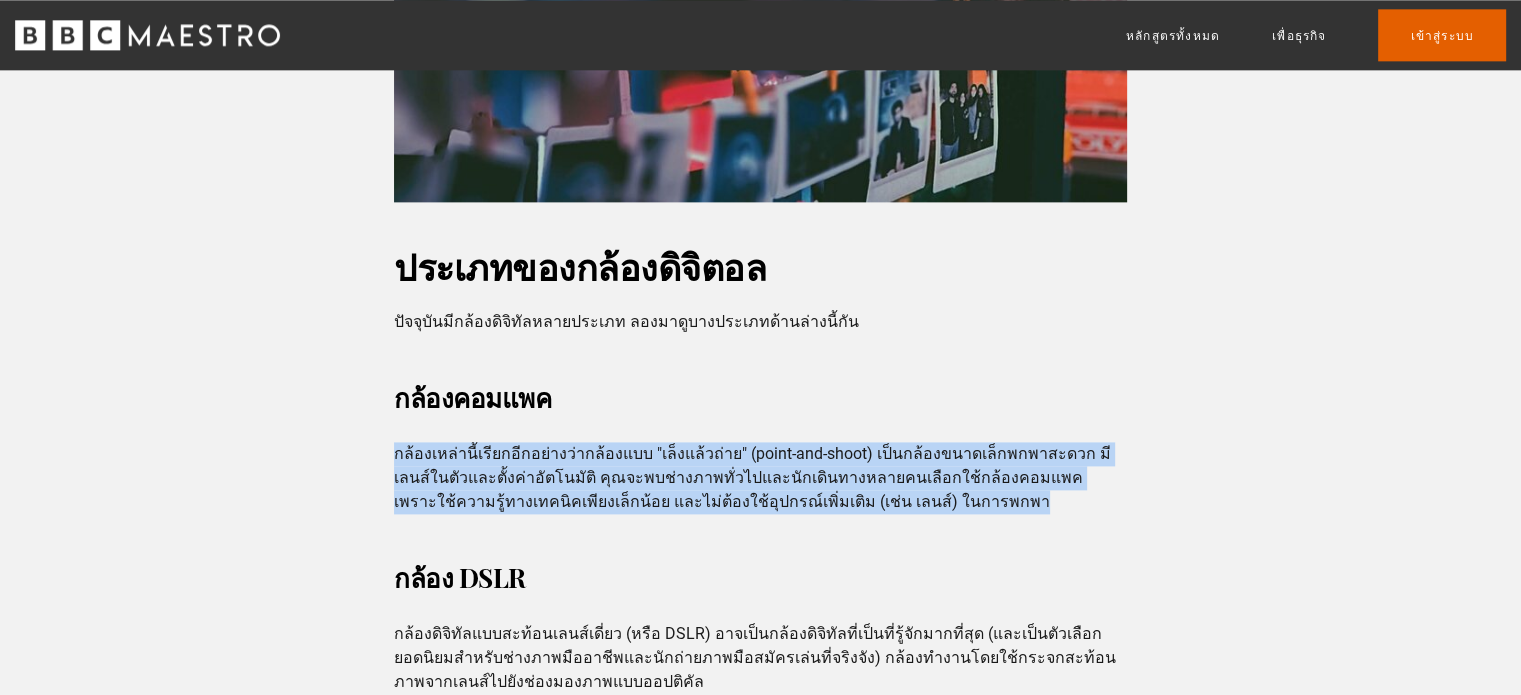 drag, startPoint x: 394, startPoint y: 378, endPoint x: 916, endPoint y: 426, distance: 524.2023 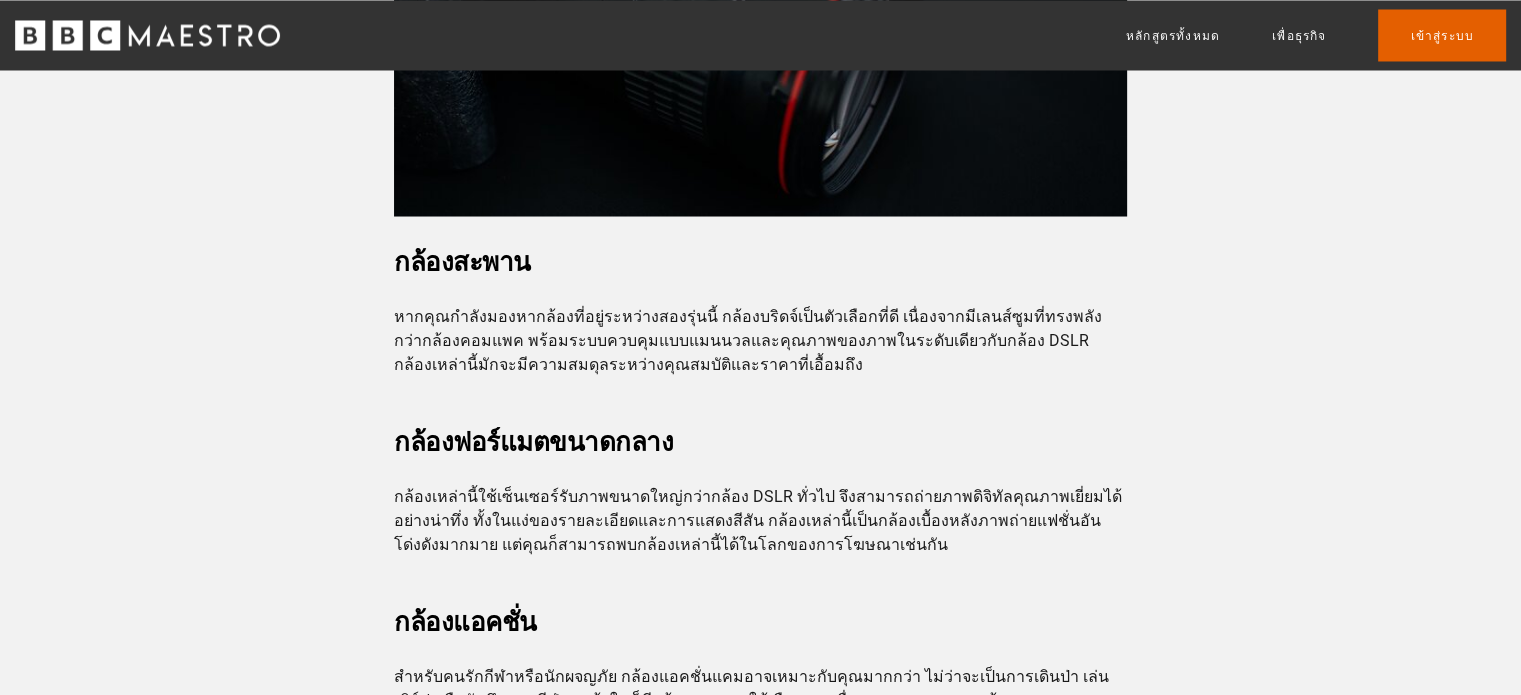 scroll, scrollTop: 3700, scrollLeft: 0, axis: vertical 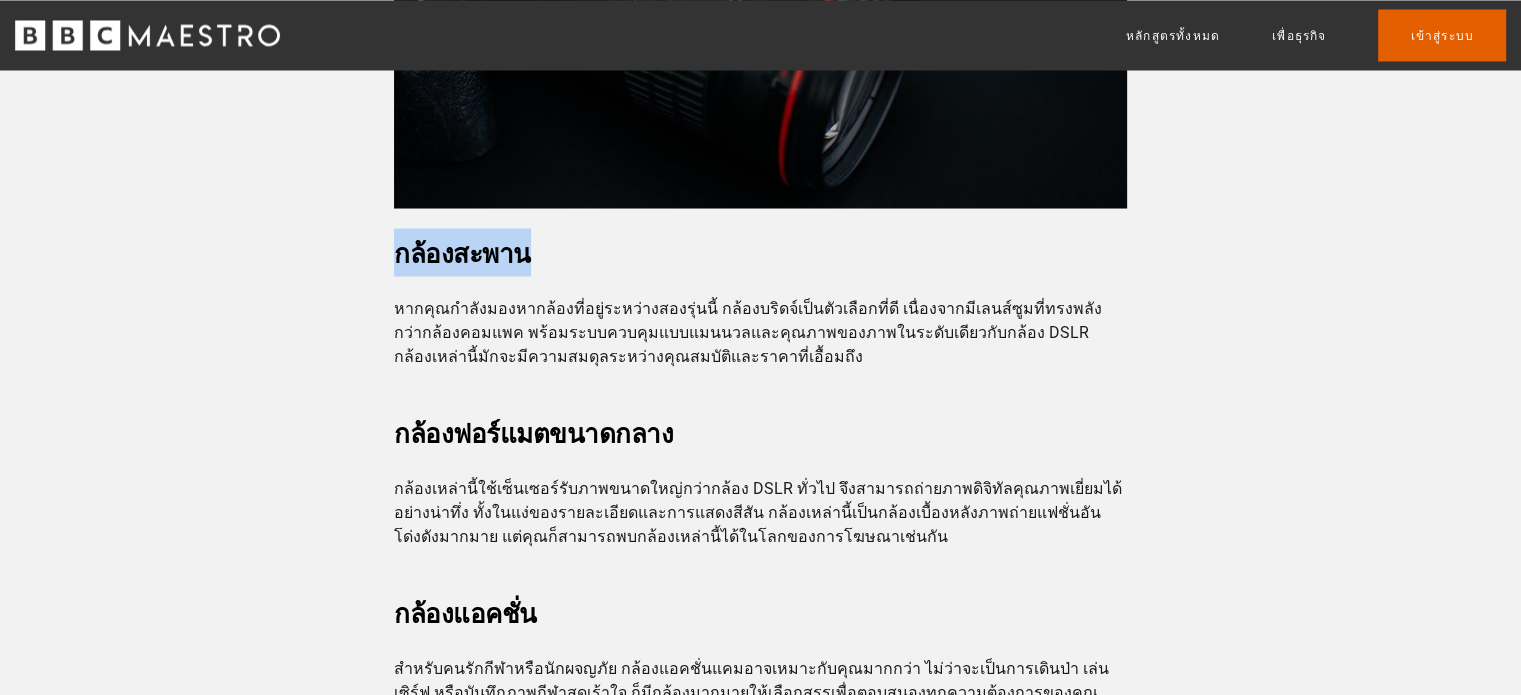 drag, startPoint x: 392, startPoint y: 179, endPoint x: 537, endPoint y: 184, distance: 145.08618 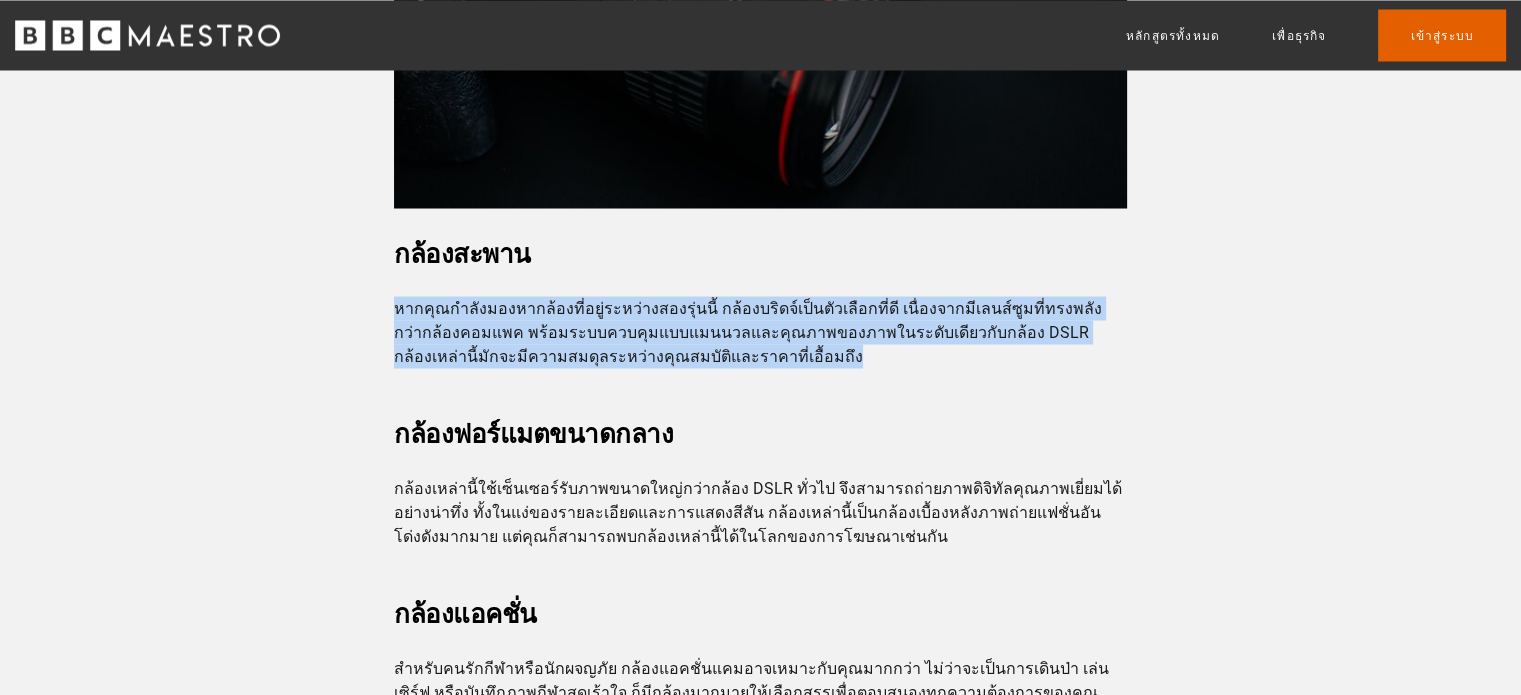drag, startPoint x: 664, startPoint y: 283, endPoint x: 395, endPoint y: 232, distance: 273.7919 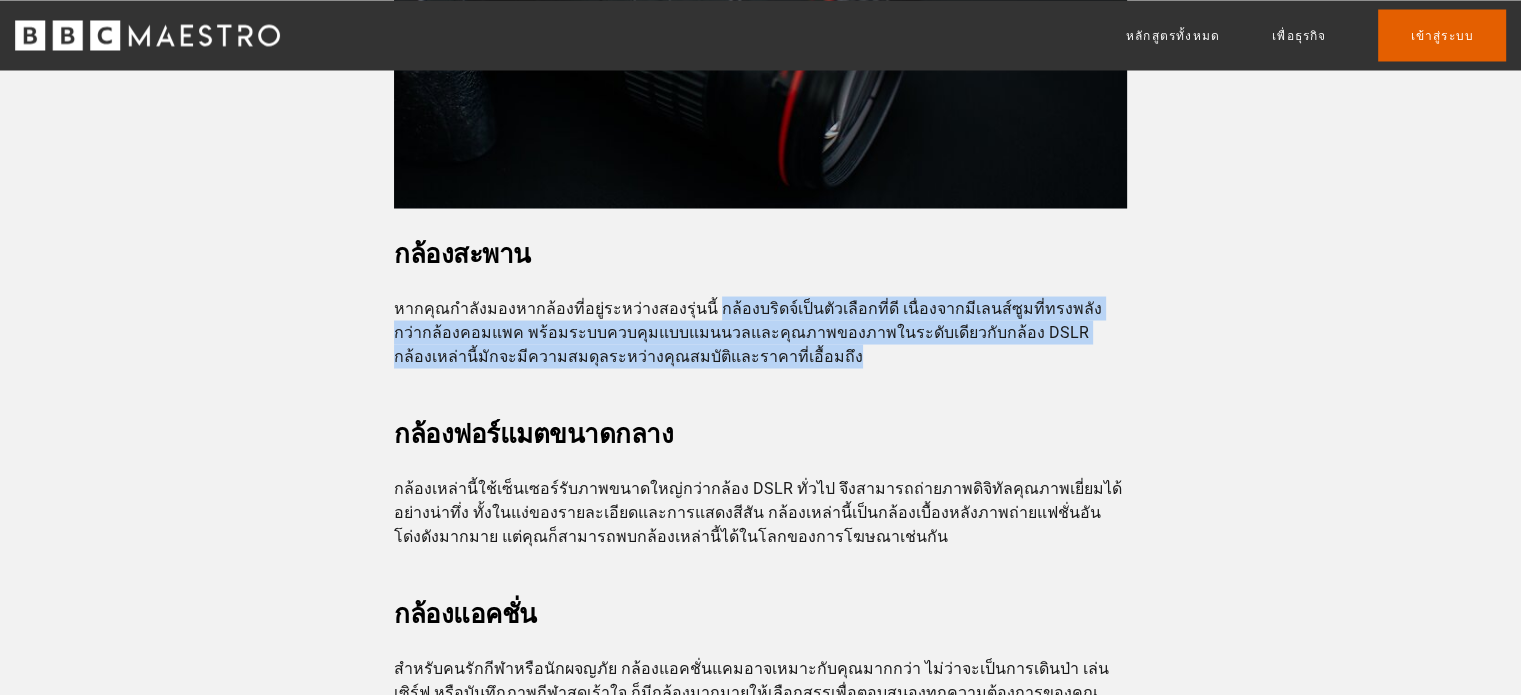 drag, startPoint x: 701, startPoint y: 233, endPoint x: 715, endPoint y: 284, distance: 52.886673 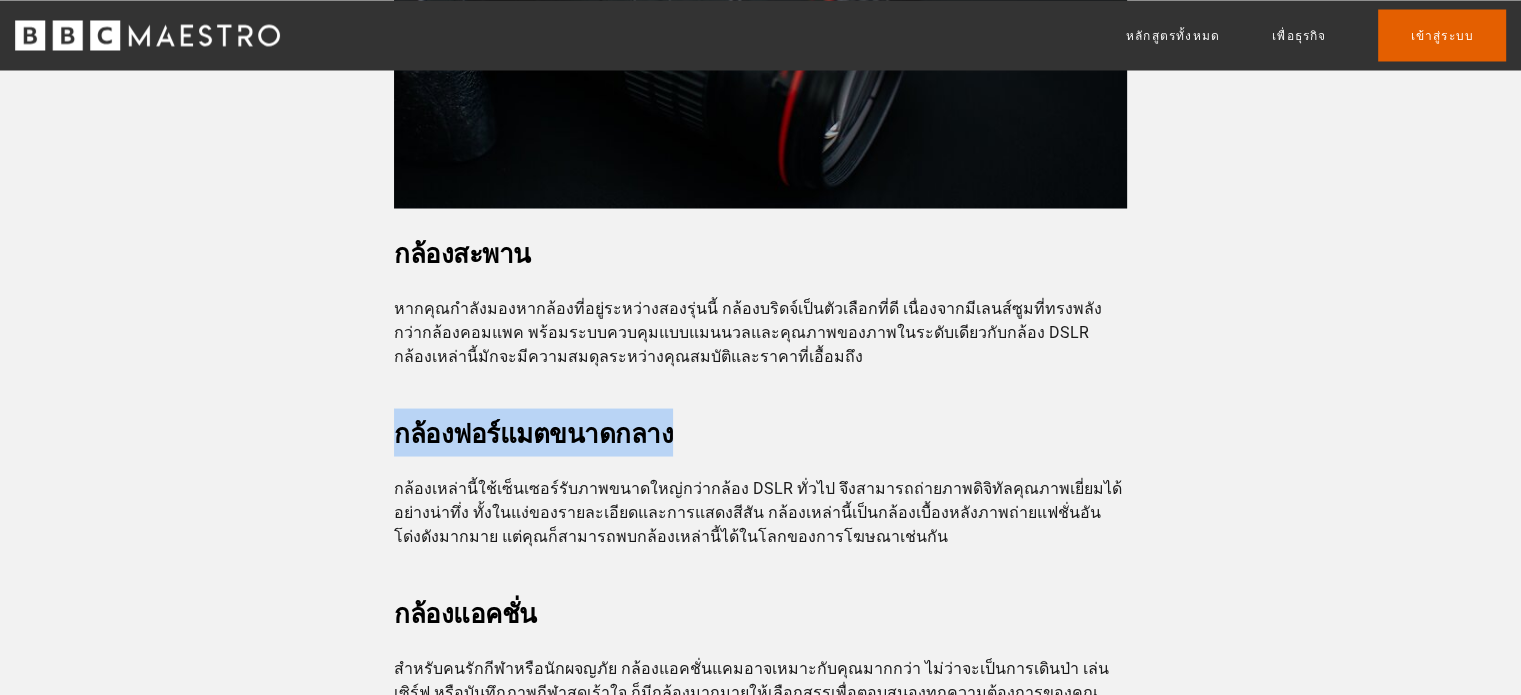 drag, startPoint x: 392, startPoint y: 353, endPoint x: 688, endPoint y: 360, distance: 296.08276 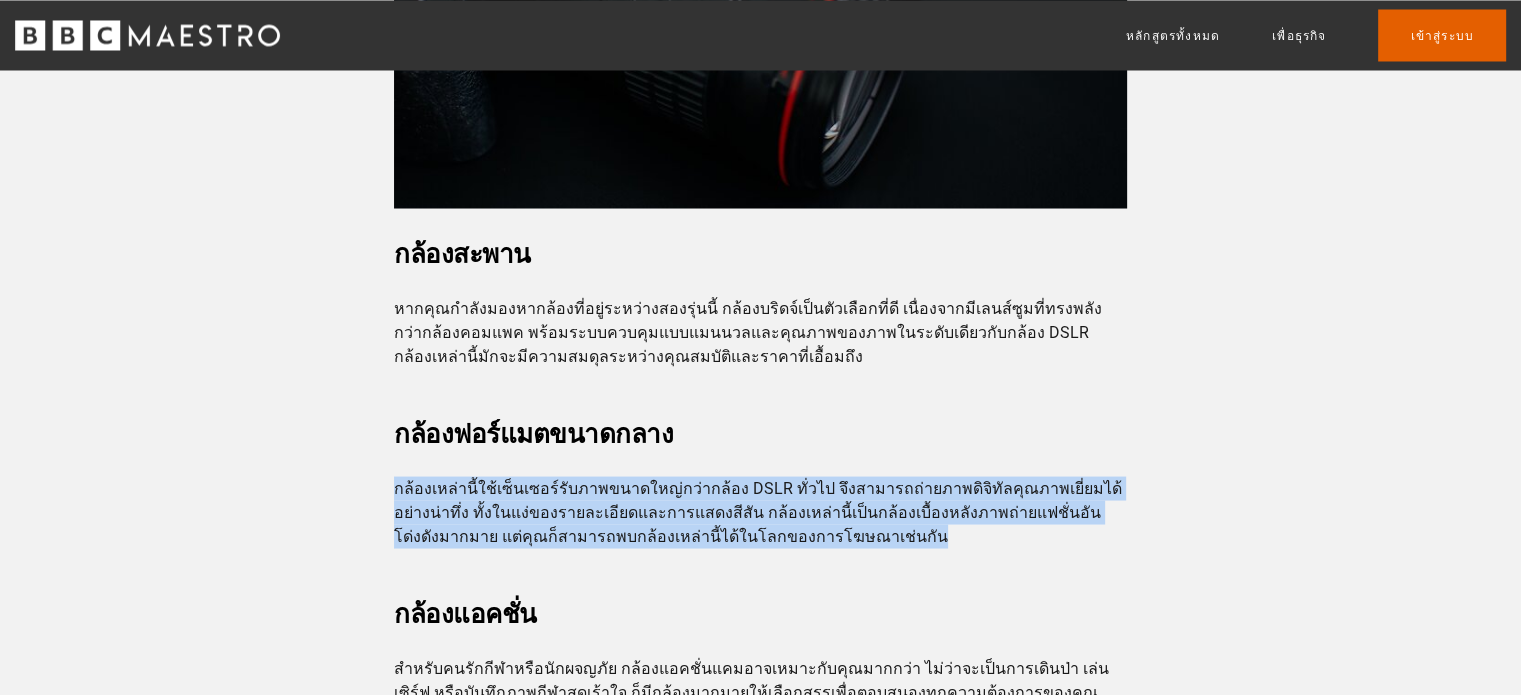 drag, startPoint x: 396, startPoint y: 411, endPoint x: 865, endPoint y: 466, distance: 472.21393 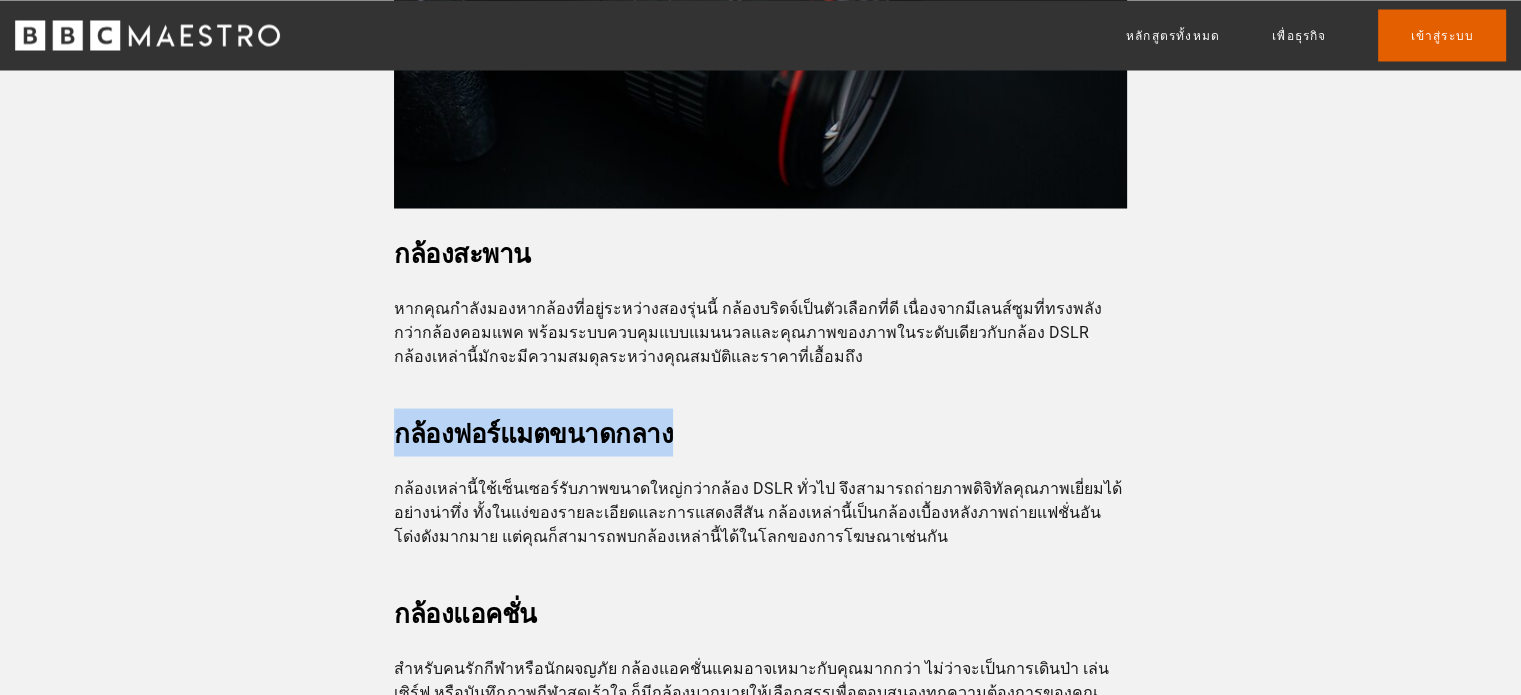 drag, startPoint x: 400, startPoint y: 355, endPoint x: 688, endPoint y: 358, distance: 288.01562 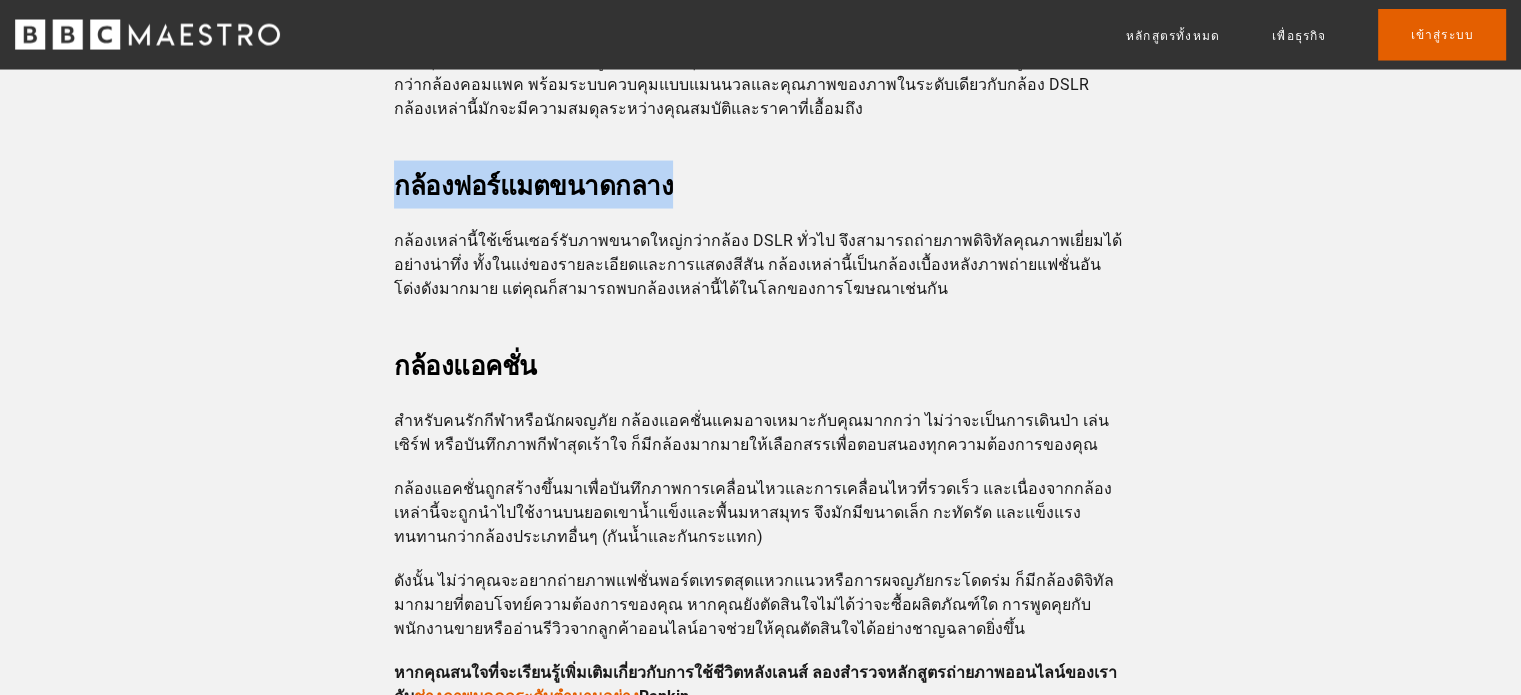 scroll, scrollTop: 4000, scrollLeft: 0, axis: vertical 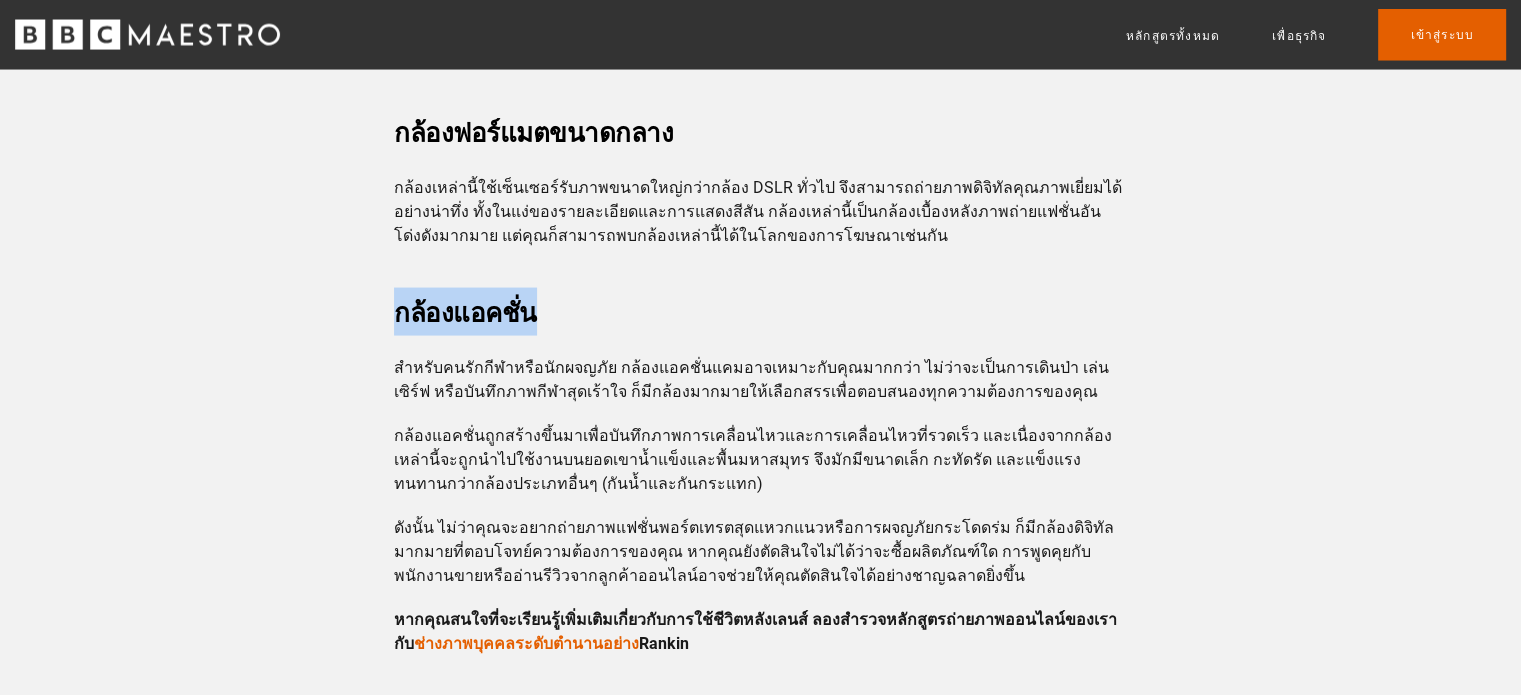 drag, startPoint x: 548, startPoint y: 231, endPoint x: 398, endPoint y: 239, distance: 150.21318 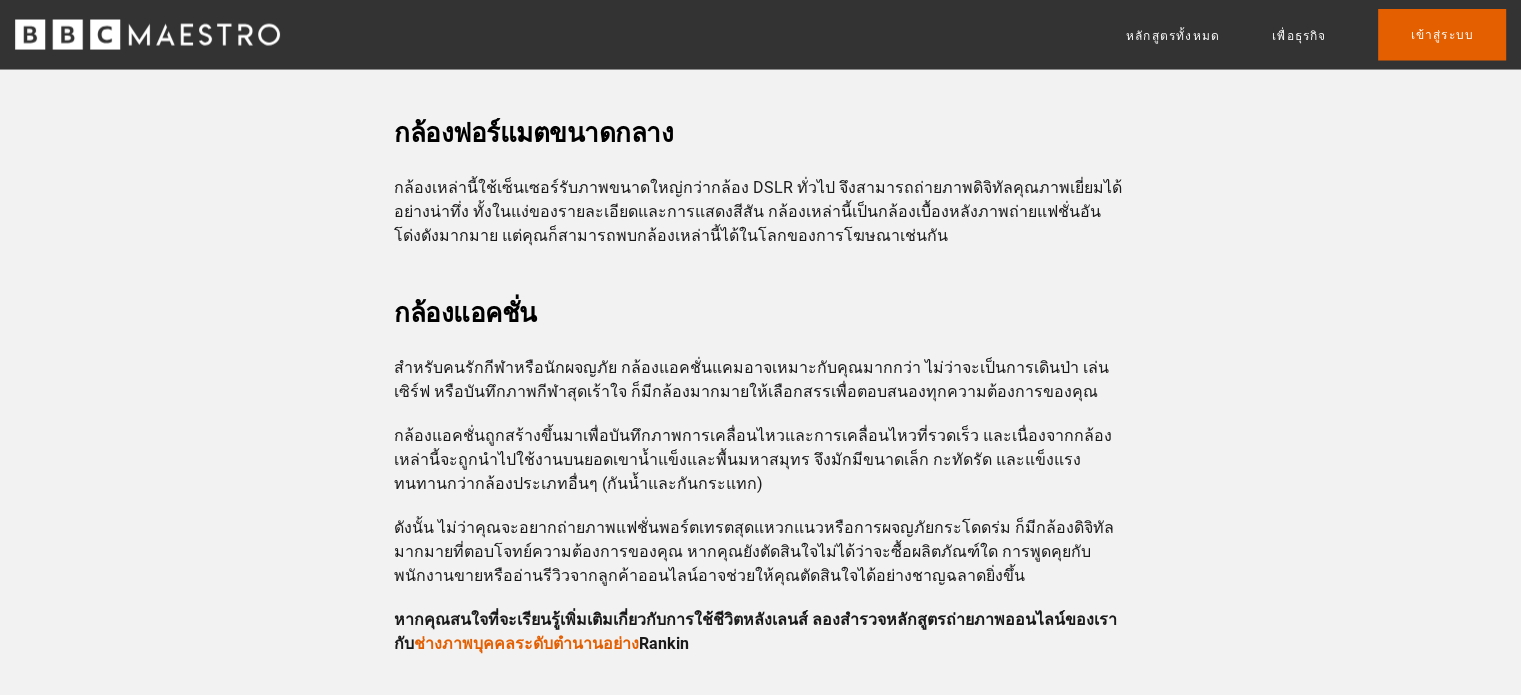 click on "สำหรับคนรักกีฬาหรือนักผจญภัย กล้องแอคชั่นแคมอาจเหมาะกับคุณมากกว่า ไม่ว่าจะเป็นการเดินป่า เล่นเซิร์ฟ หรือบันทึกภาพกีฬาสุดเร้าใจ ก็มีกล้องมากมายให้เลือกสรรเพื่อตอบสนองทุกความต้องการของคุณ" at bounding box center [751, 379] 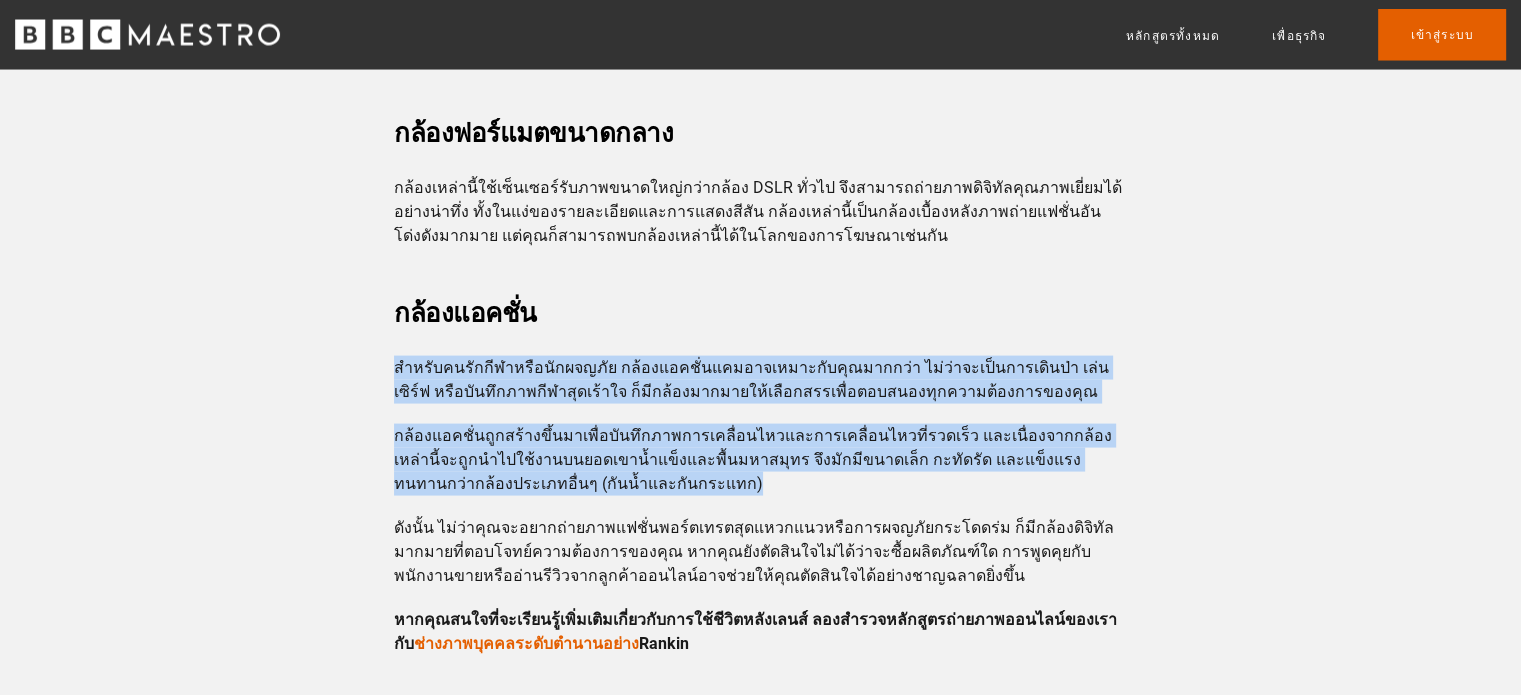 drag, startPoint x: 393, startPoint y: 291, endPoint x: 610, endPoint y: 415, distance: 249.93 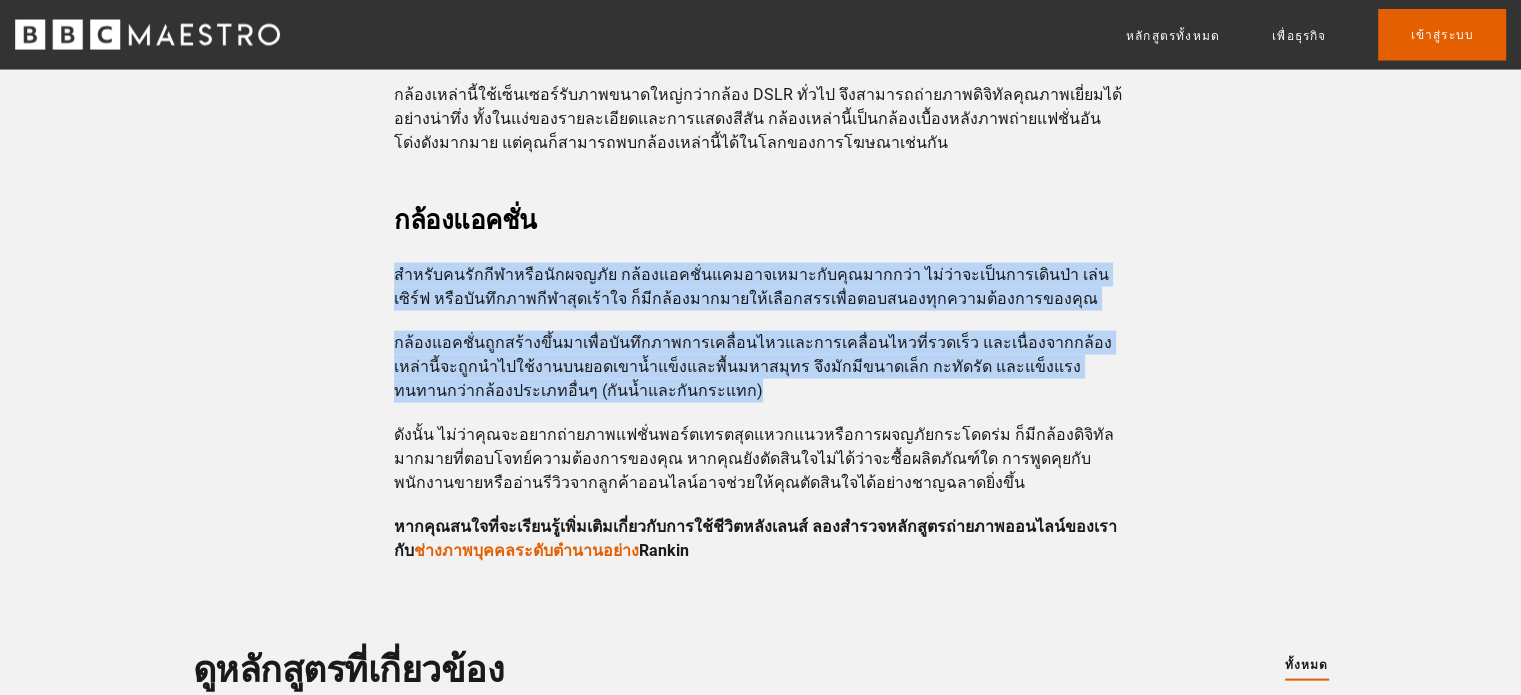scroll, scrollTop: 4100, scrollLeft: 0, axis: vertical 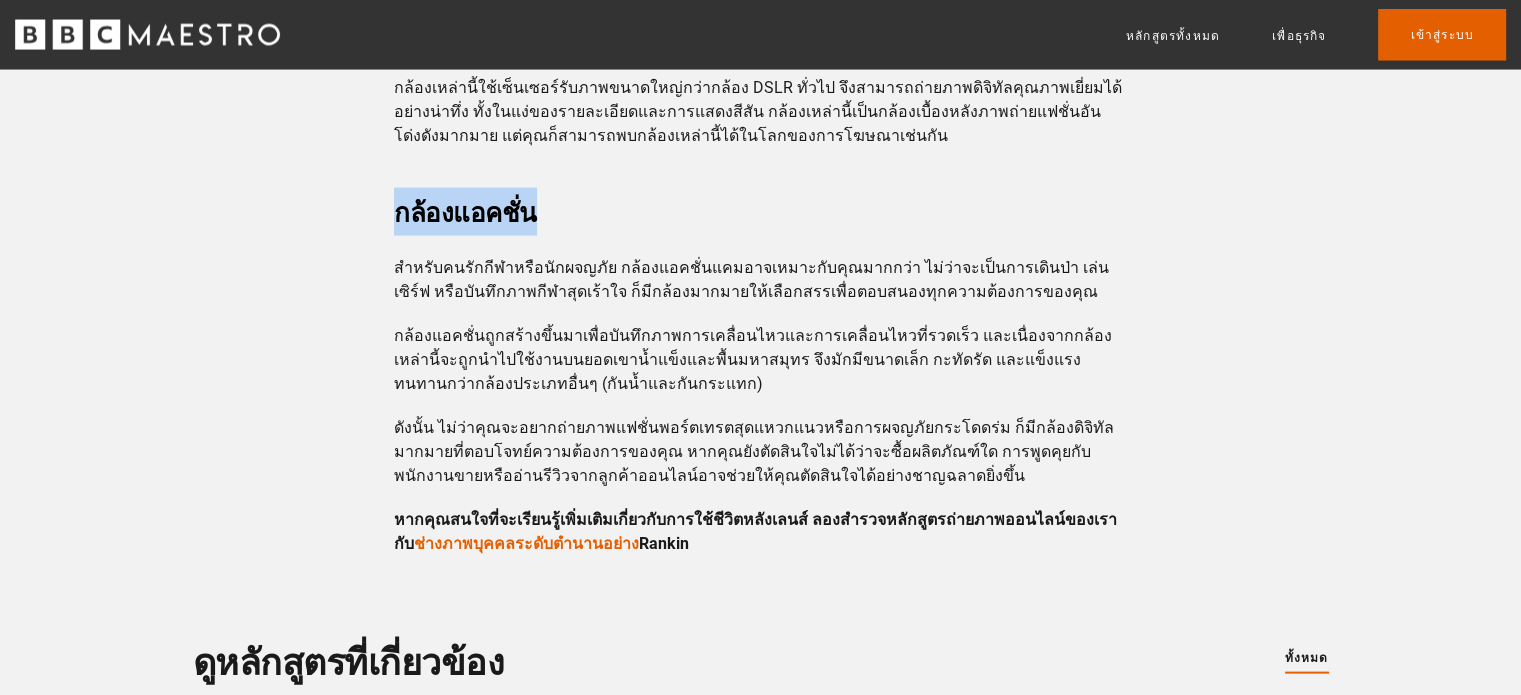 drag, startPoint x: 546, startPoint y: 140, endPoint x: 395, endPoint y: 142, distance: 151.01324 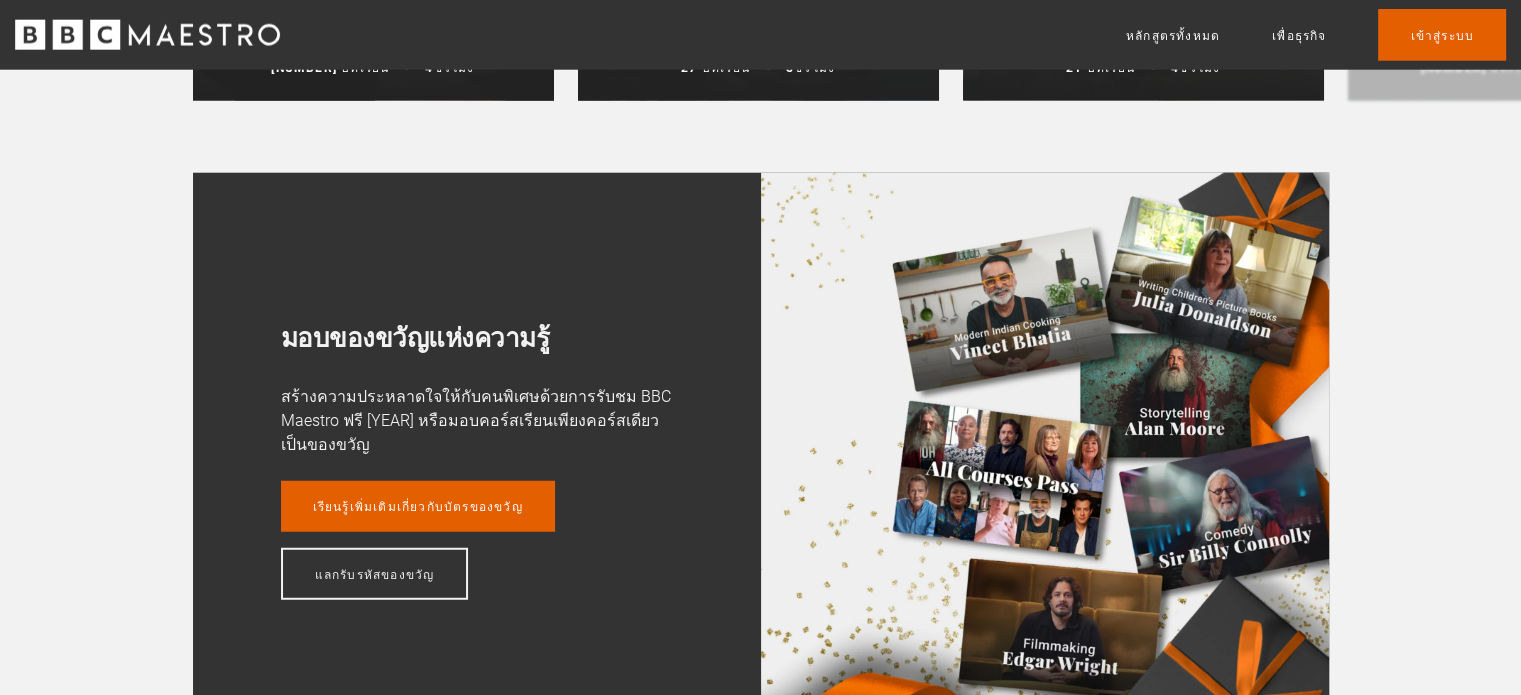 scroll, scrollTop: 5200, scrollLeft: 0, axis: vertical 